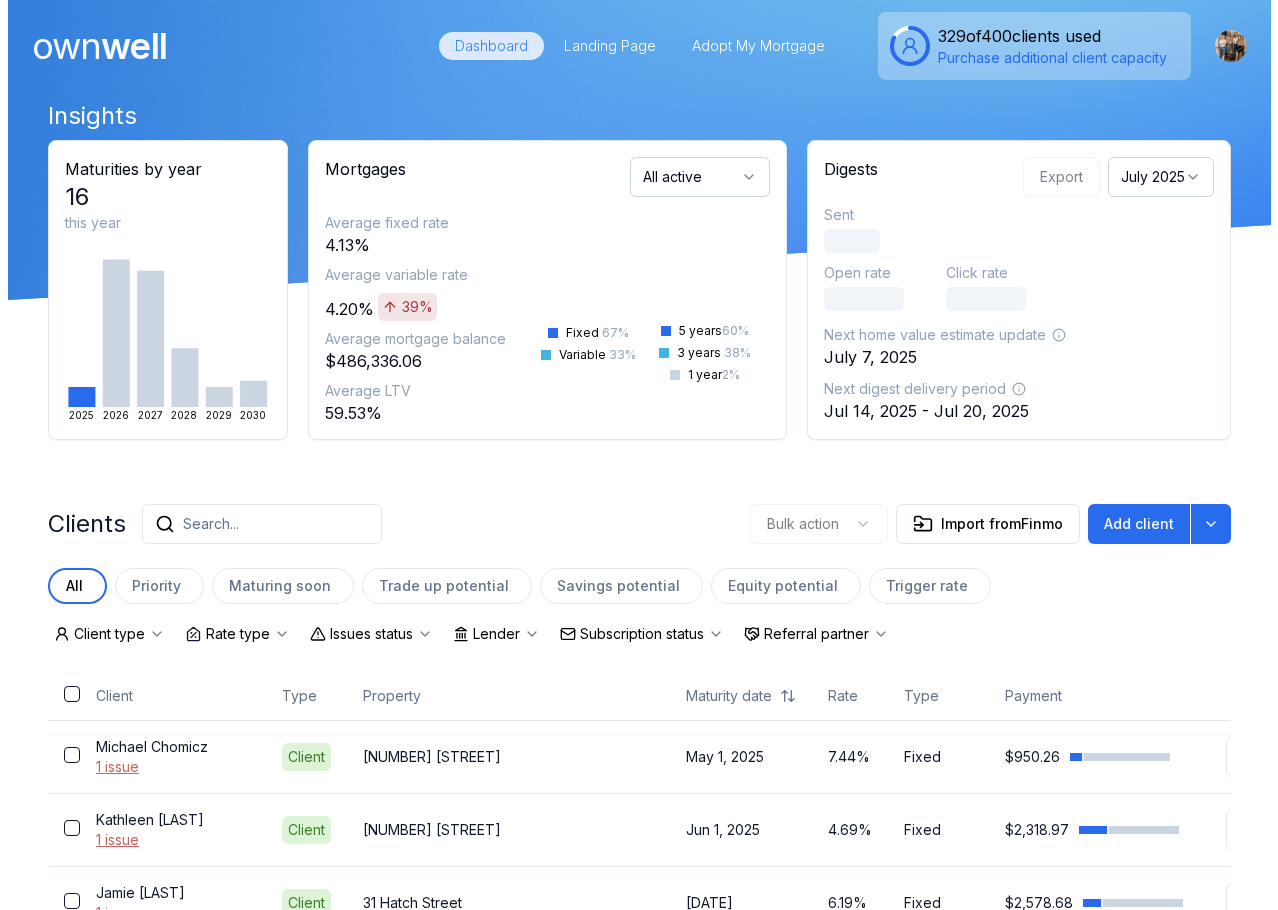 scroll, scrollTop: 0, scrollLeft: 0, axis: both 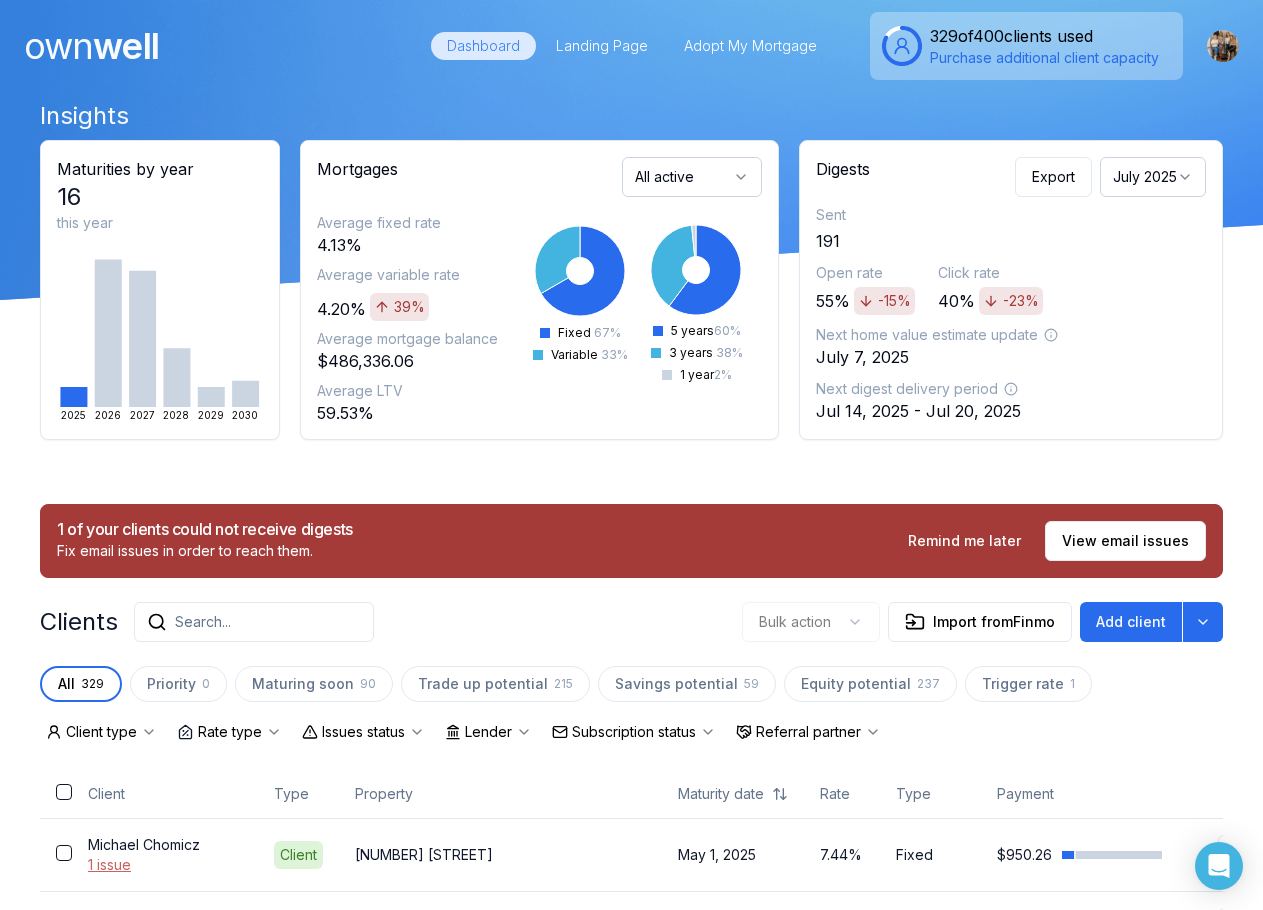 click on "Search..." at bounding box center (254, 622) 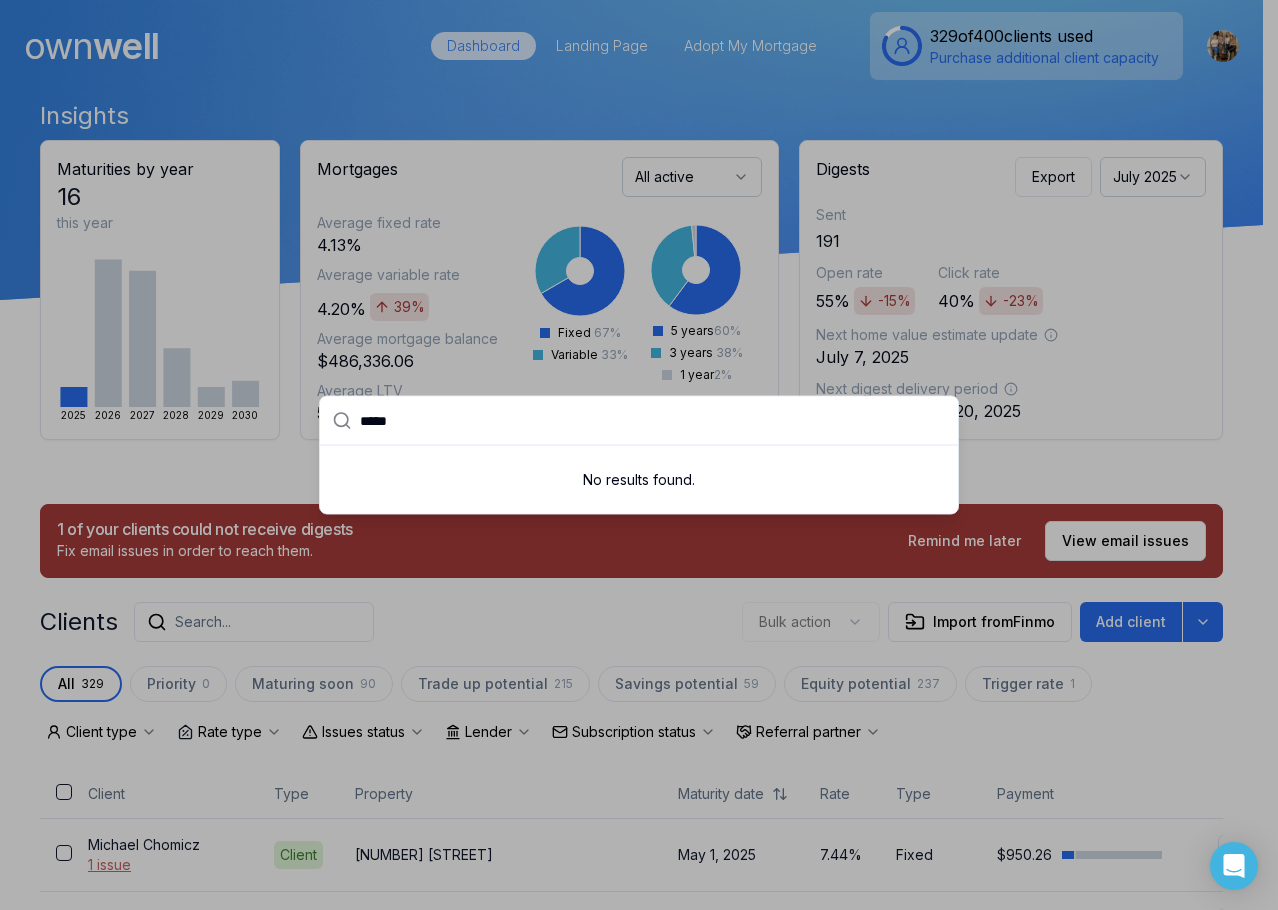 type on "*****" 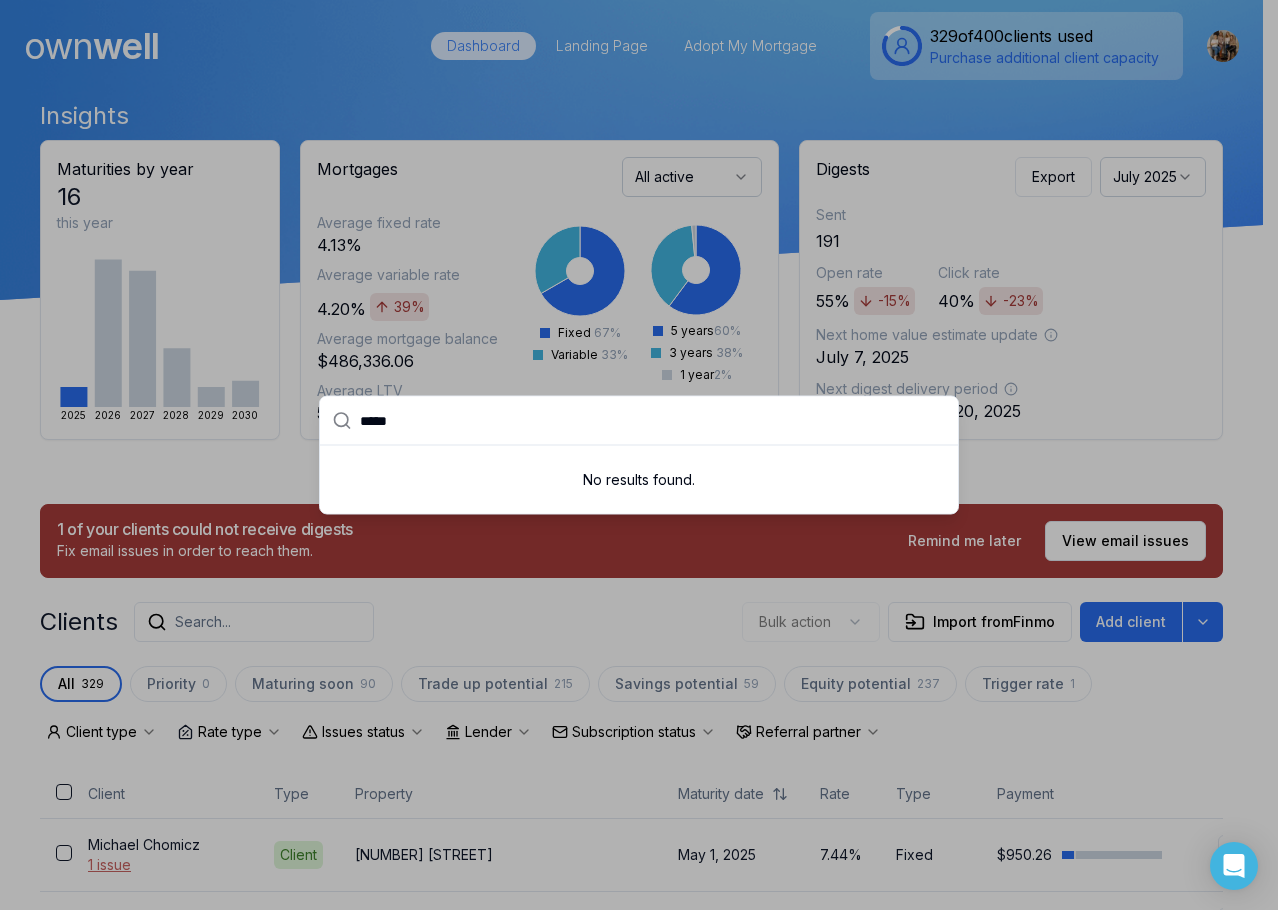click on "*****" at bounding box center [653, 421] 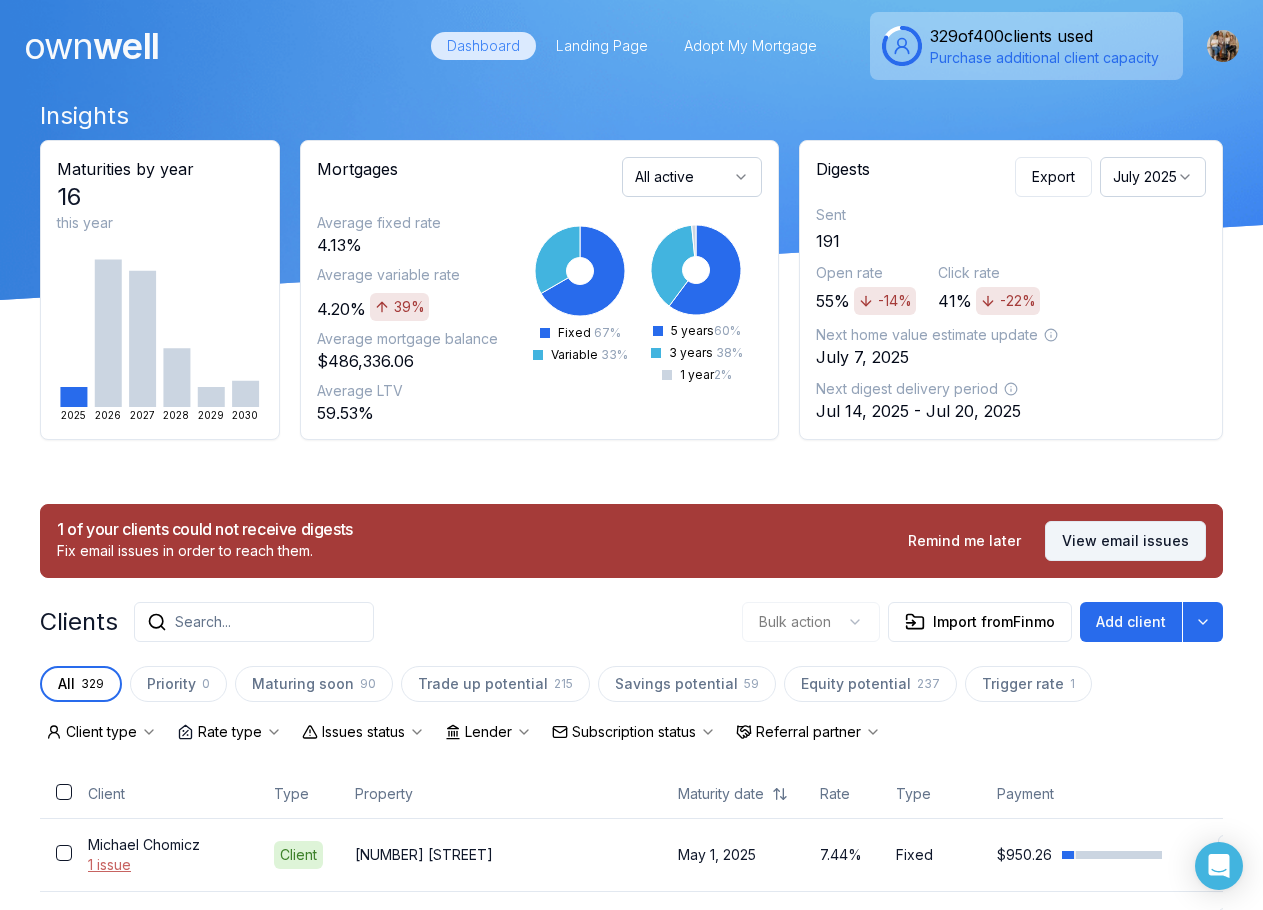 click on "View email issues" at bounding box center [1125, 541] 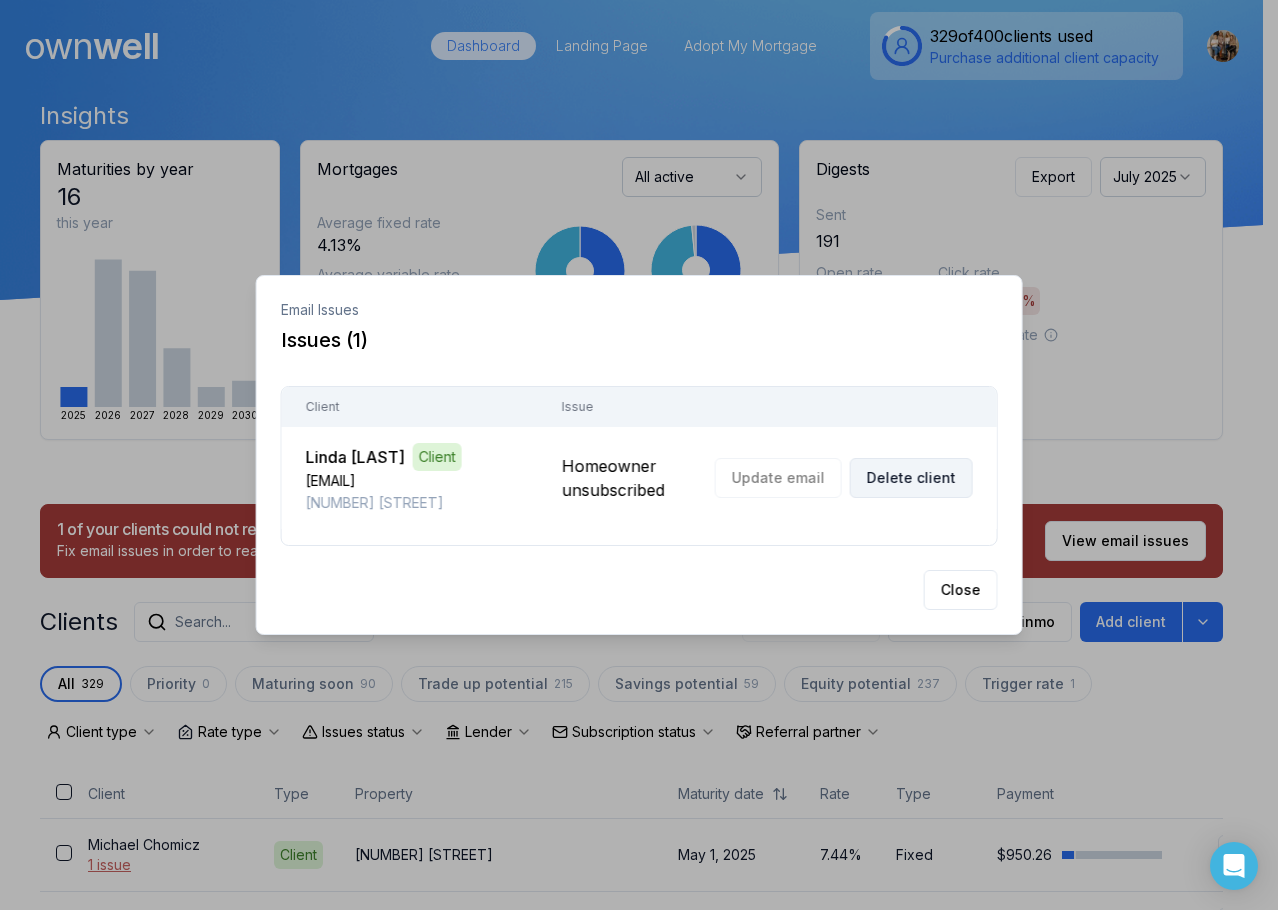 click on "Delete client" at bounding box center (910, 478) 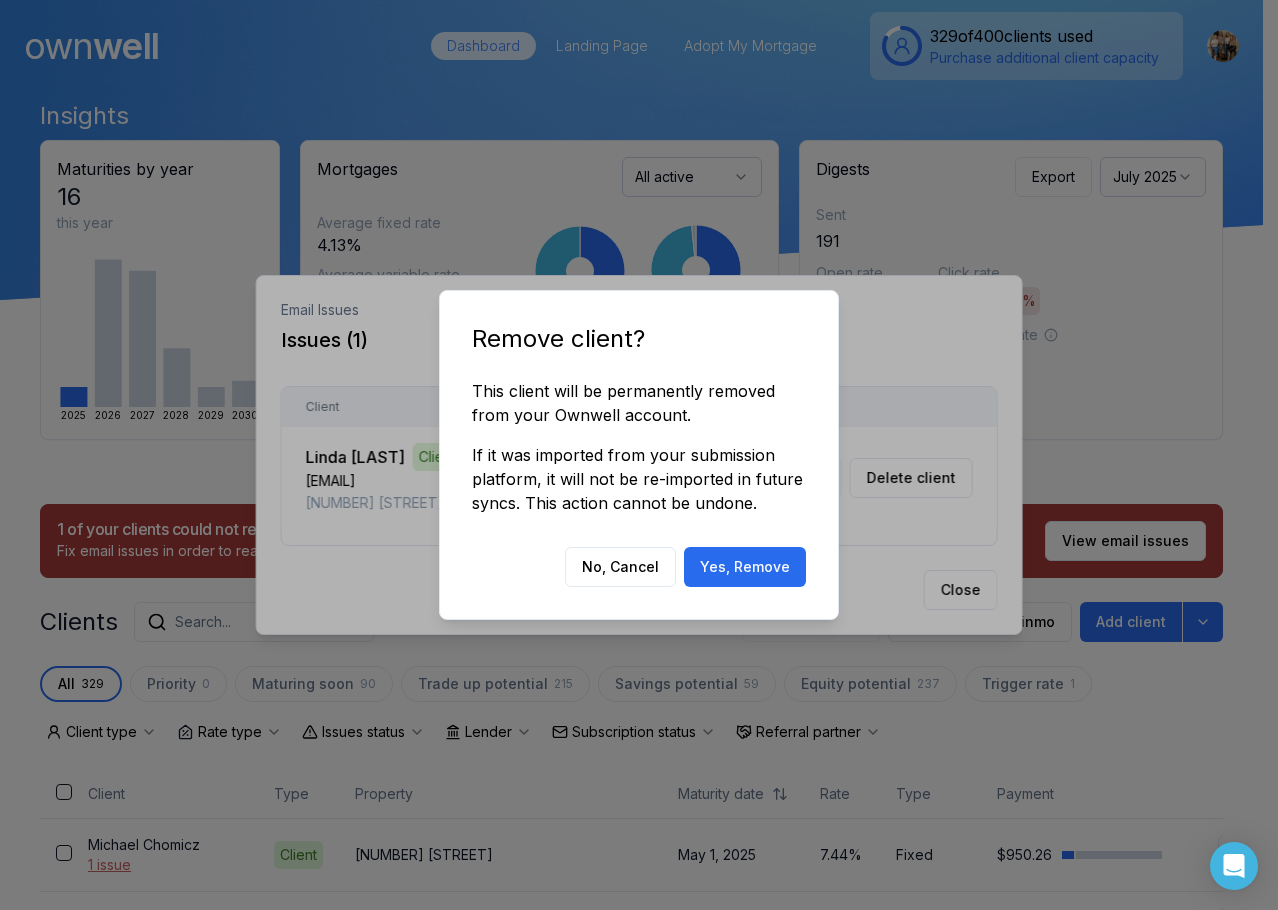 click at bounding box center (639, 455) 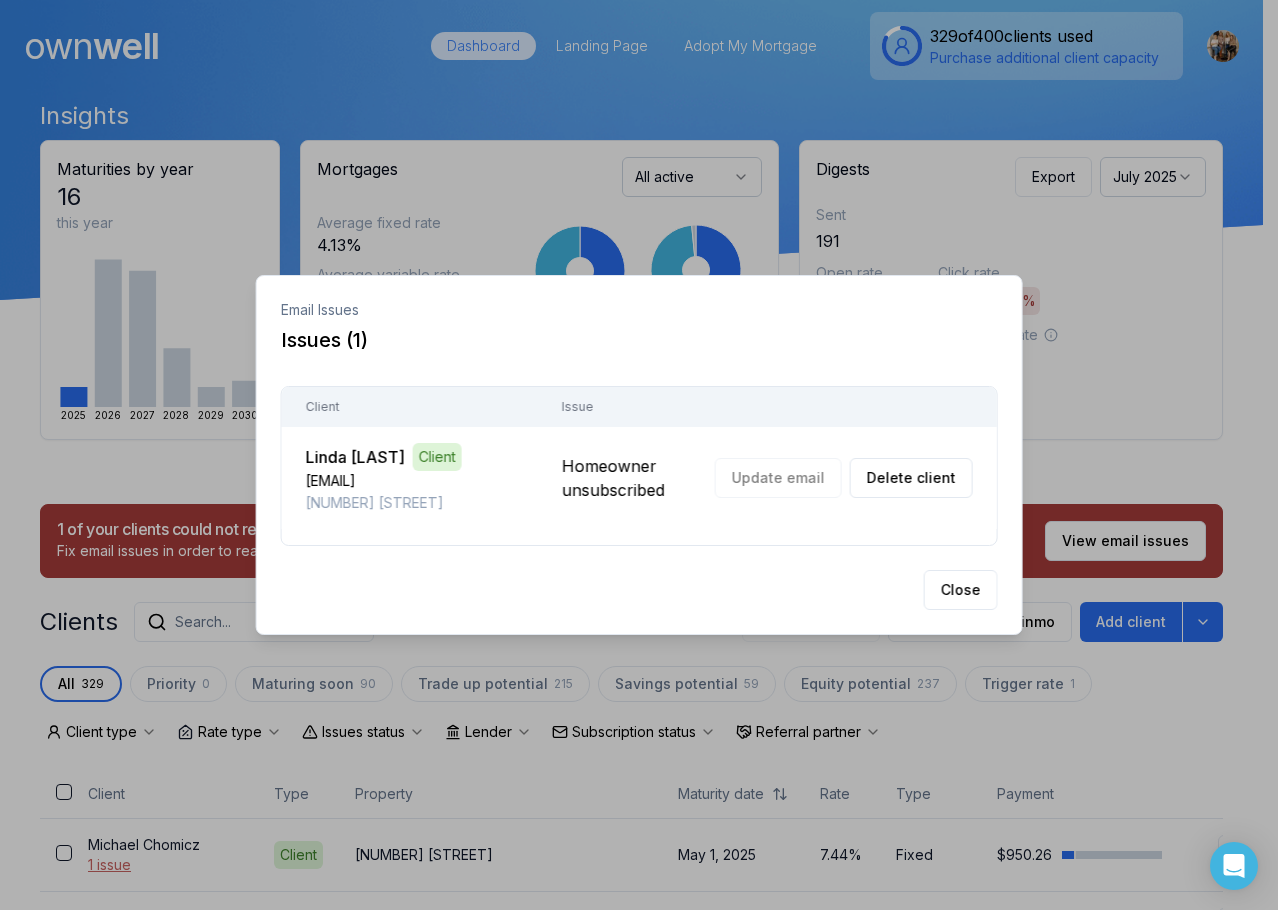 click on "Linda Williams" at bounding box center [355, 457] 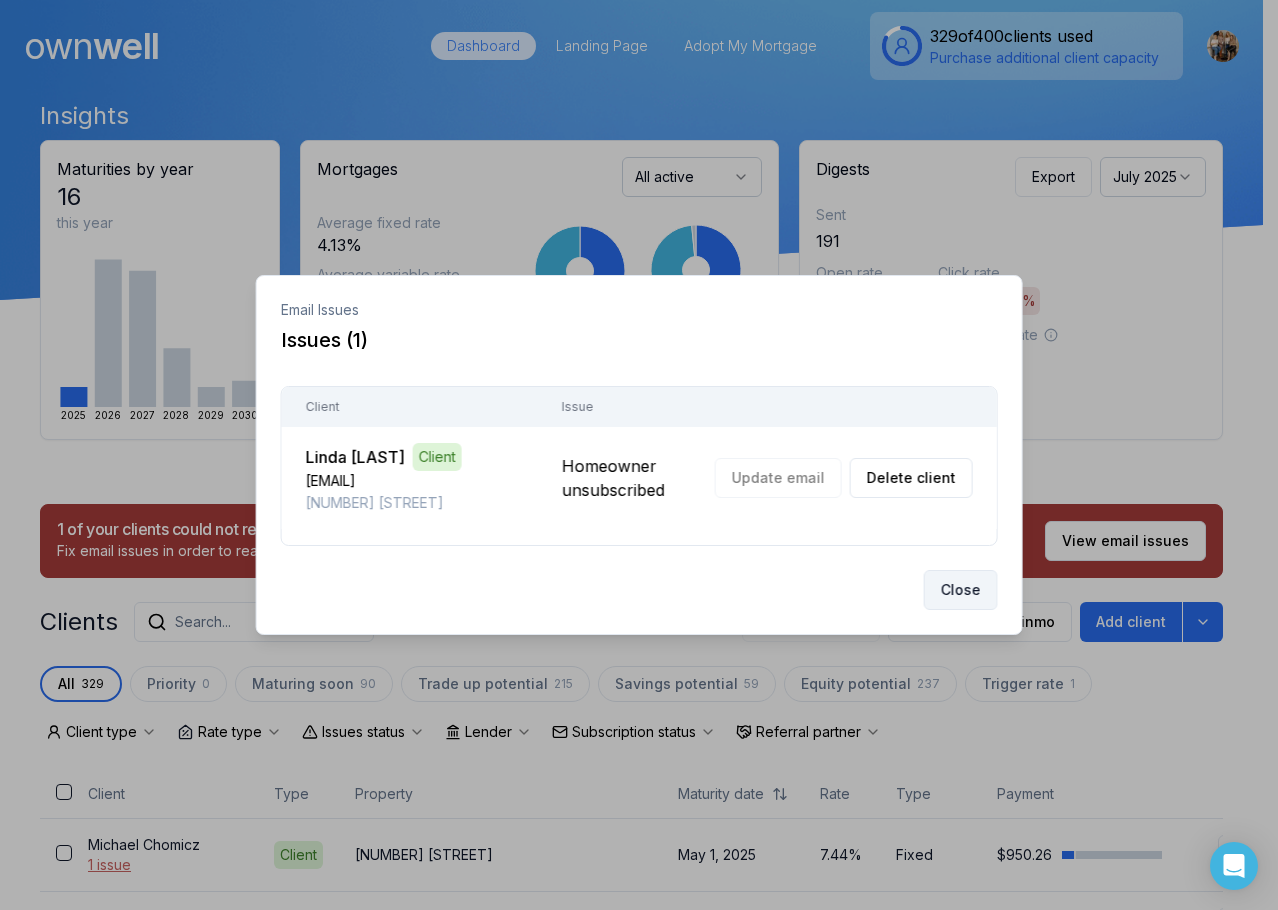 click on "Close" at bounding box center (960, 590) 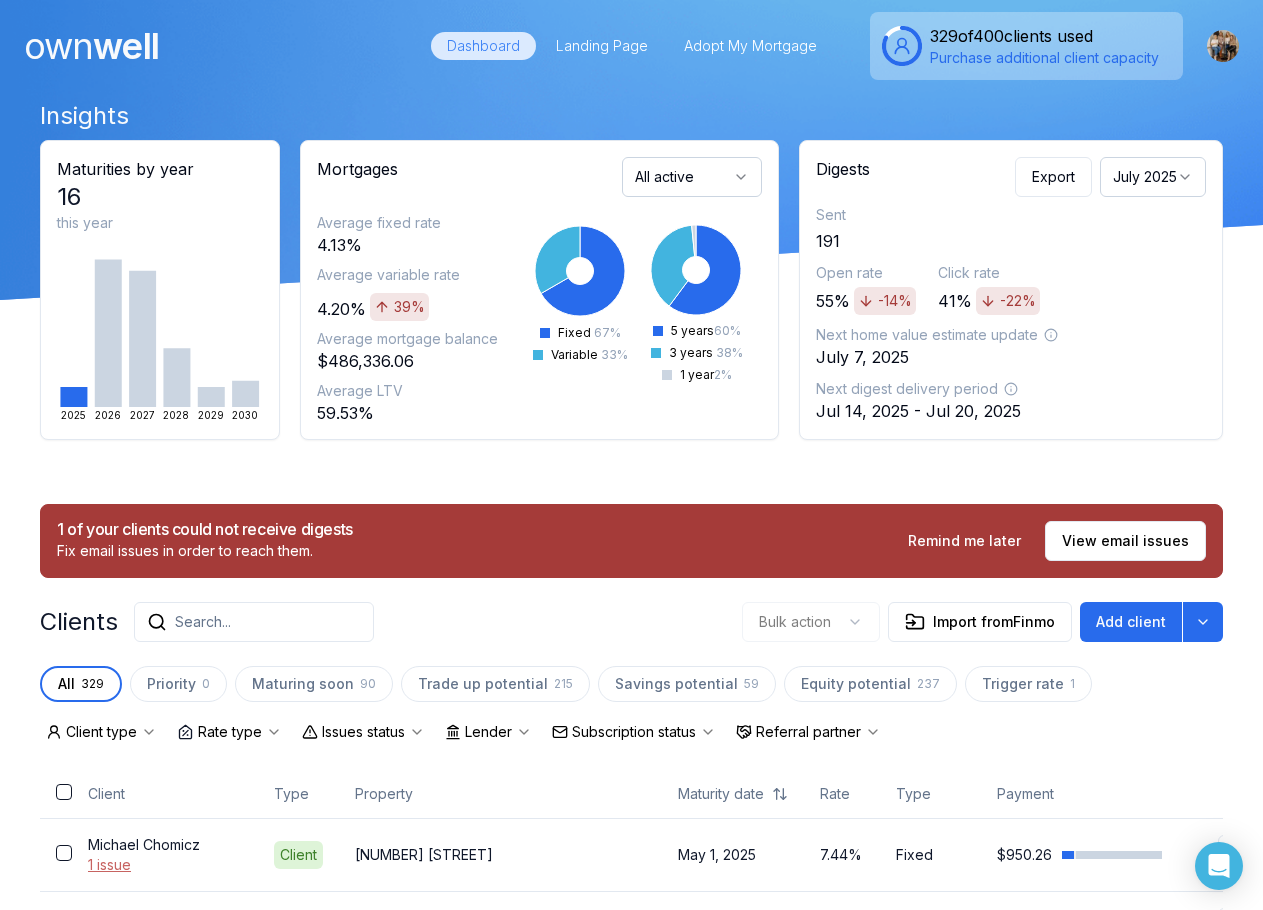 click on "Search..." at bounding box center [254, 622] 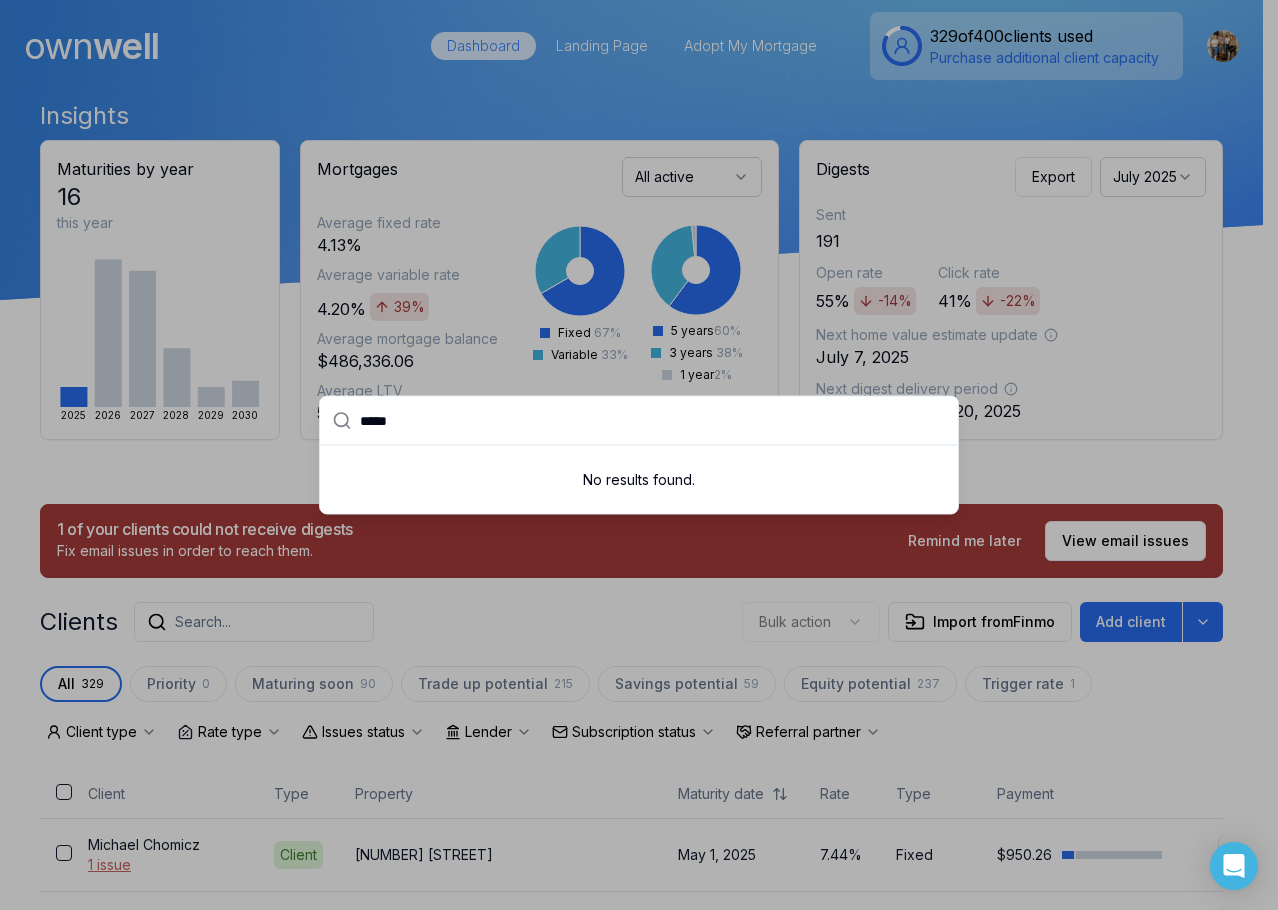 click at bounding box center (639, 455) 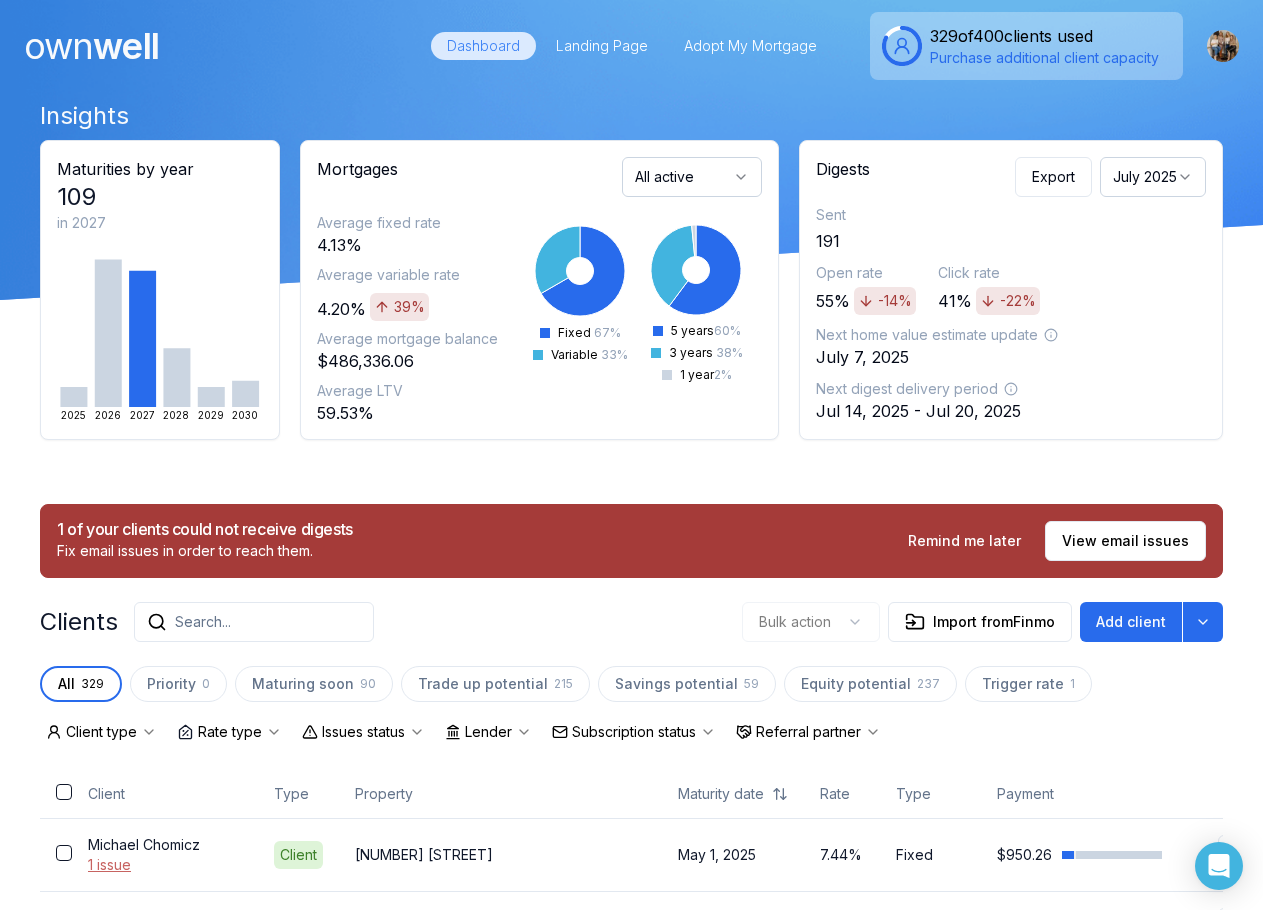 click on "Search..." at bounding box center (254, 622) 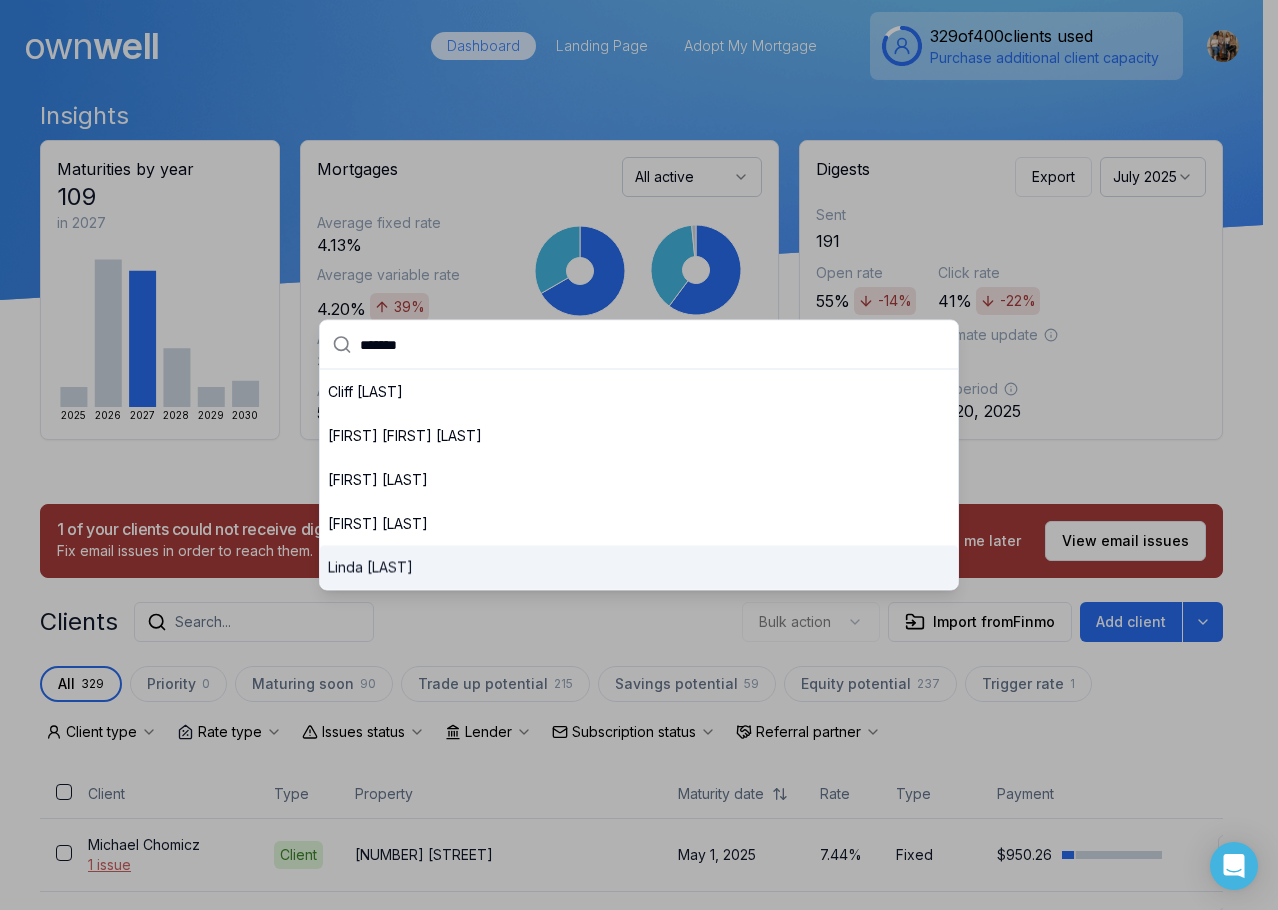 type on "*******" 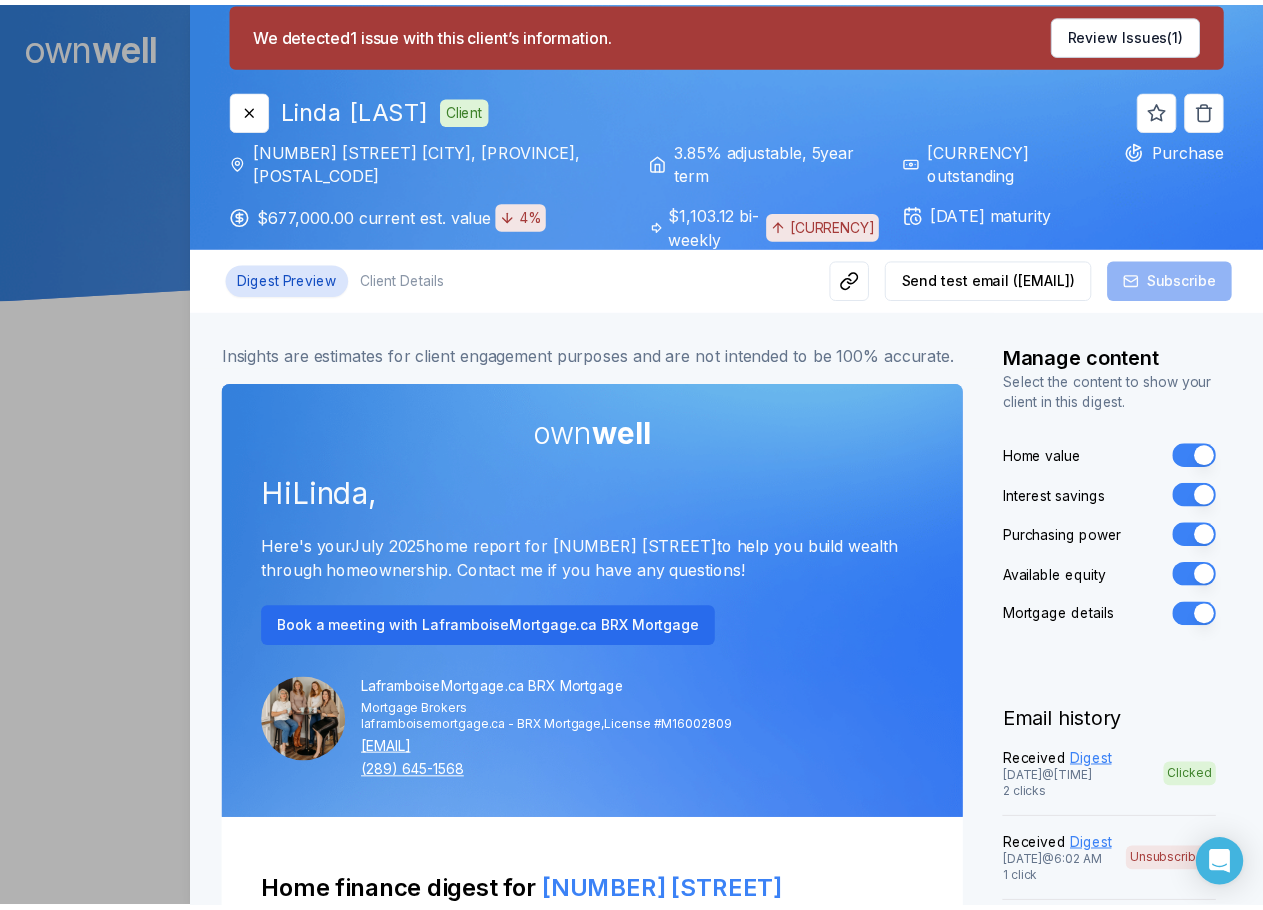 scroll, scrollTop: 0, scrollLeft: 0, axis: both 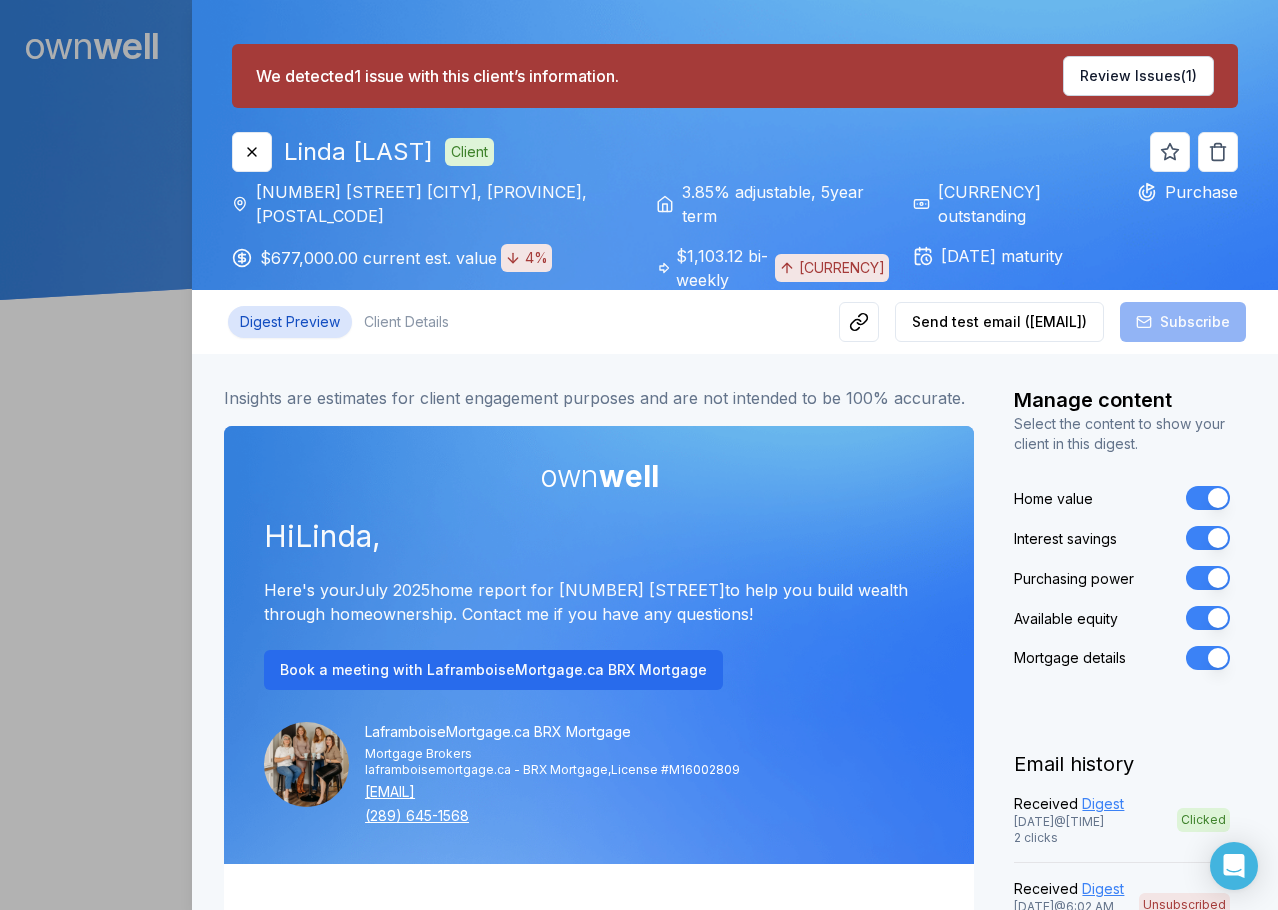 click on "Insights are estimates for client engagement purposes and are not intended to be 100% accurate." at bounding box center [599, 382] 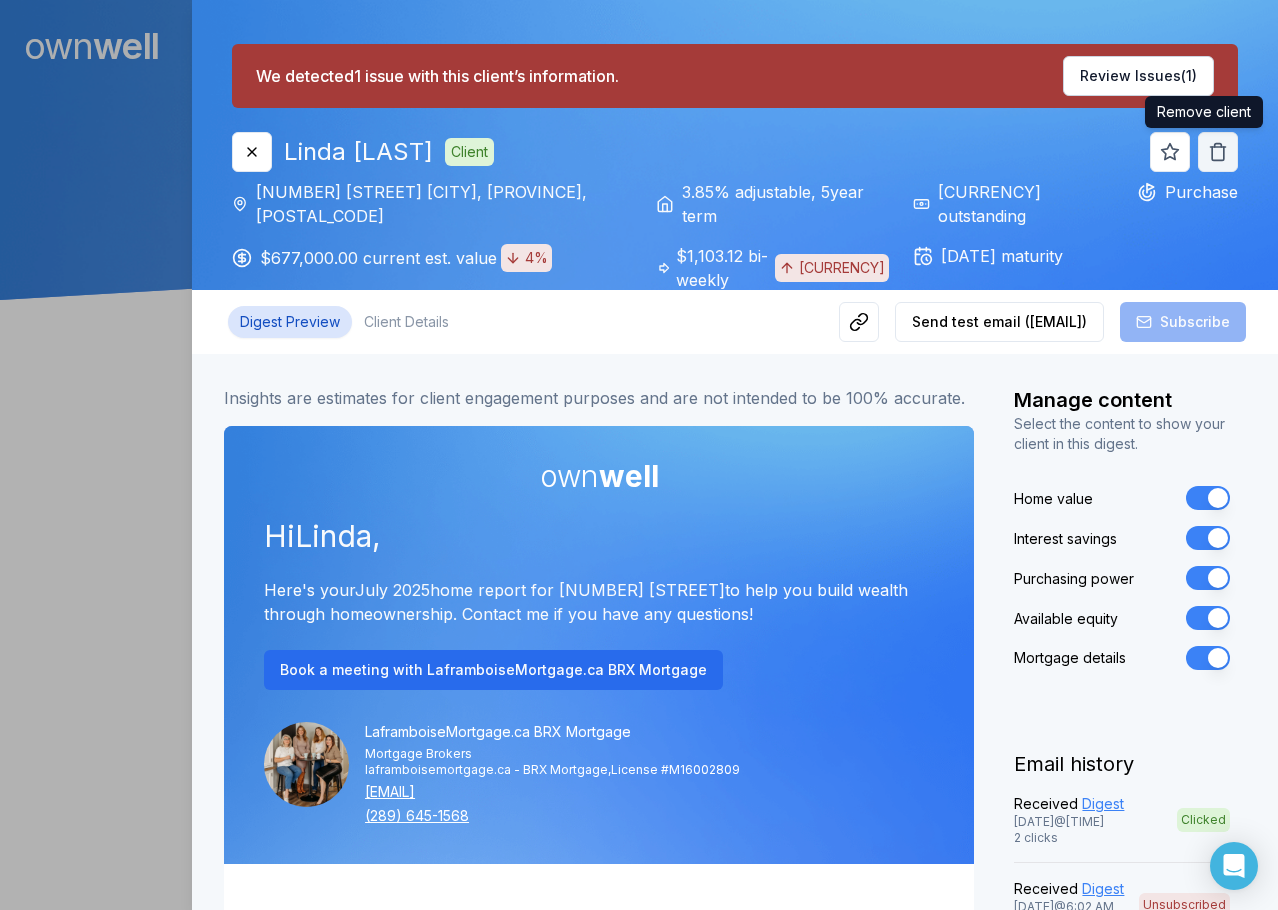 click 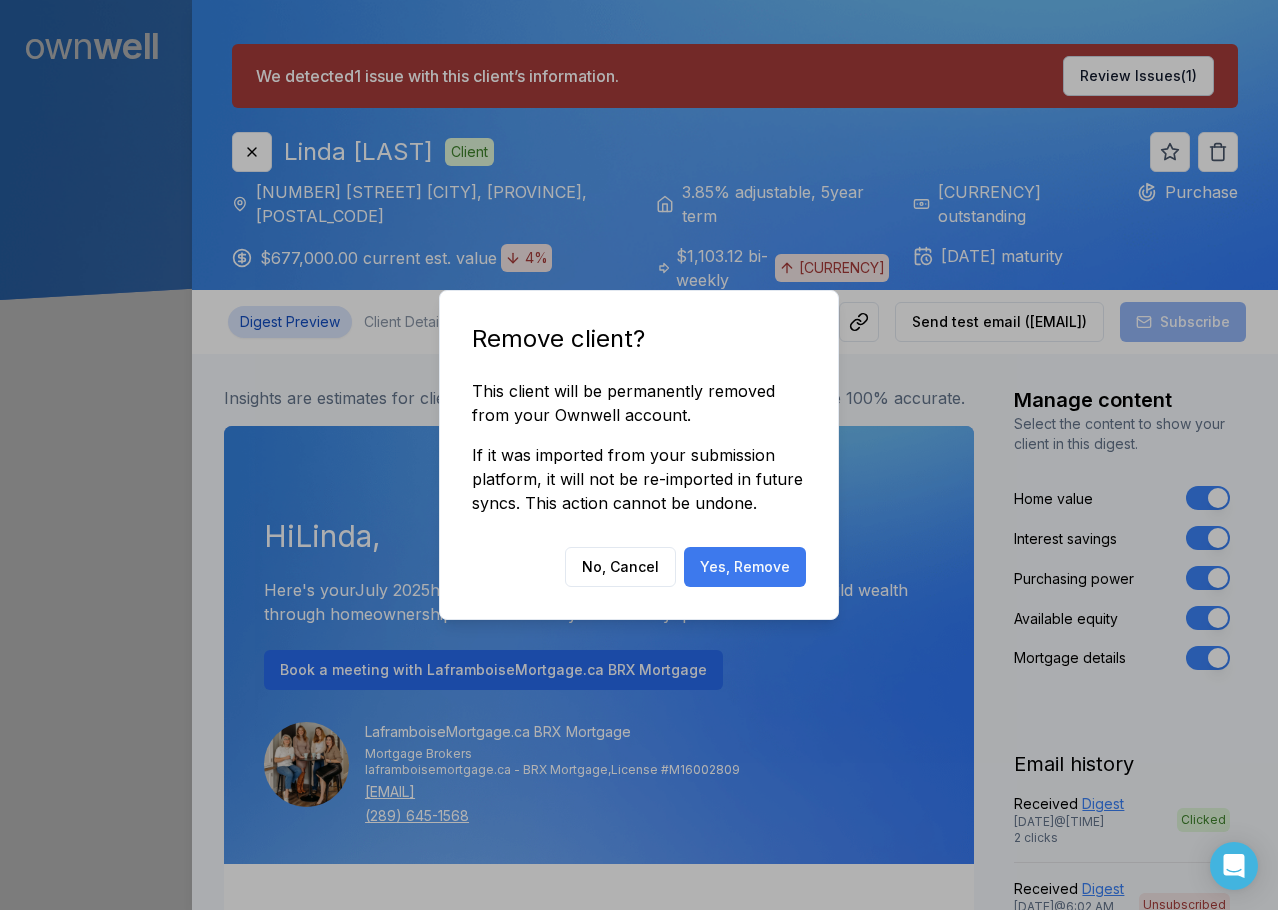 click on "Yes, Remove" at bounding box center (745, 567) 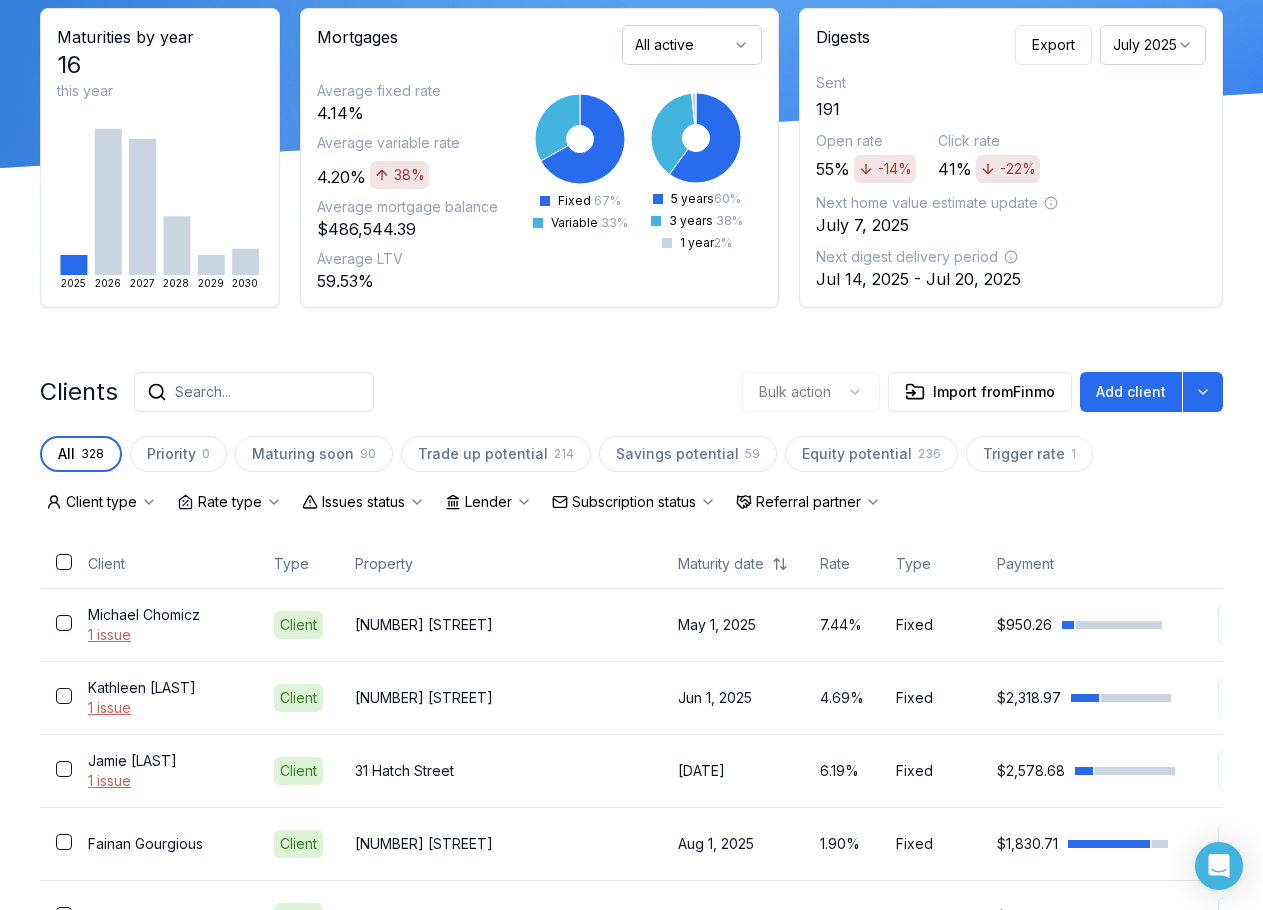 scroll, scrollTop: 100, scrollLeft: 0, axis: vertical 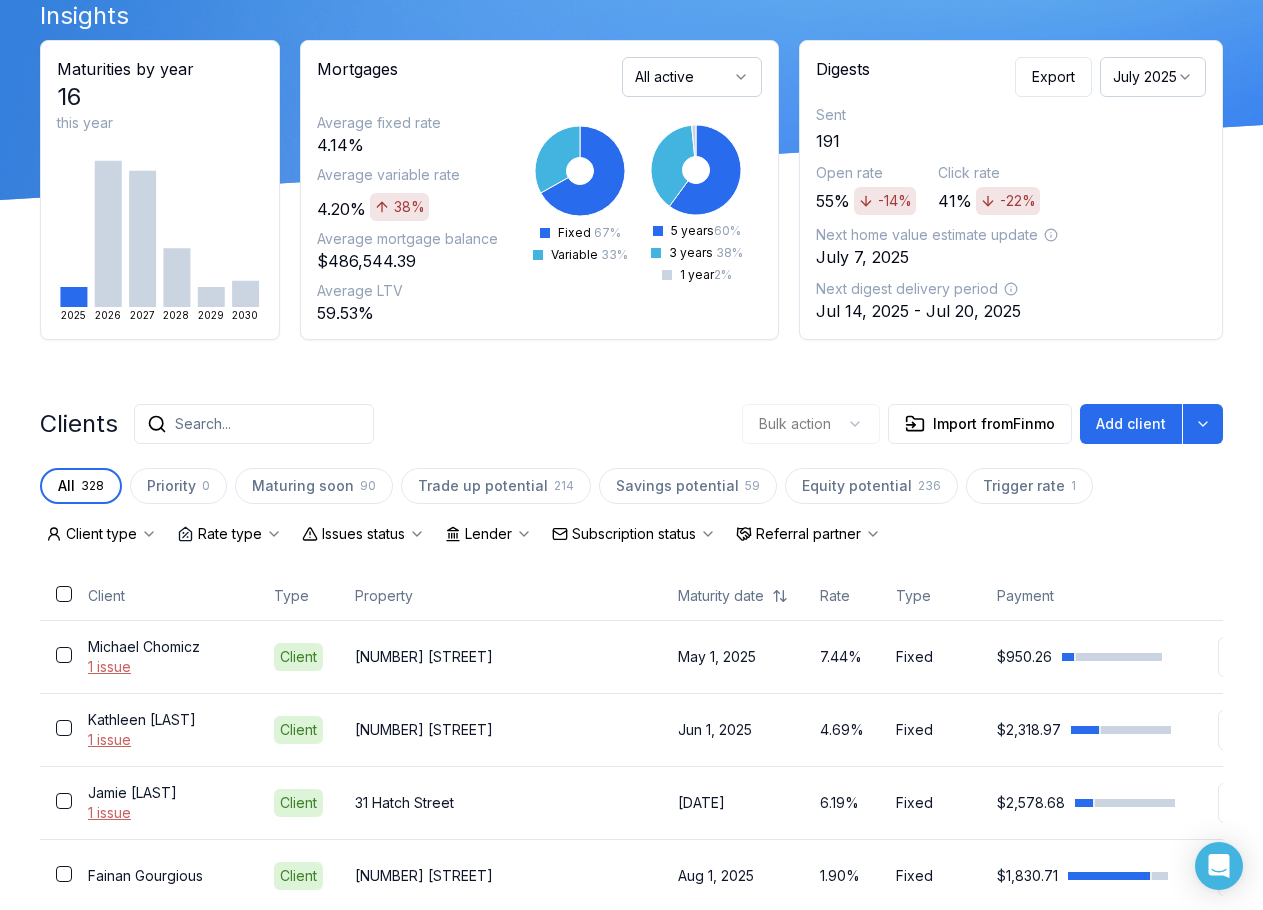 click on "Subscription status" at bounding box center [634, 534] 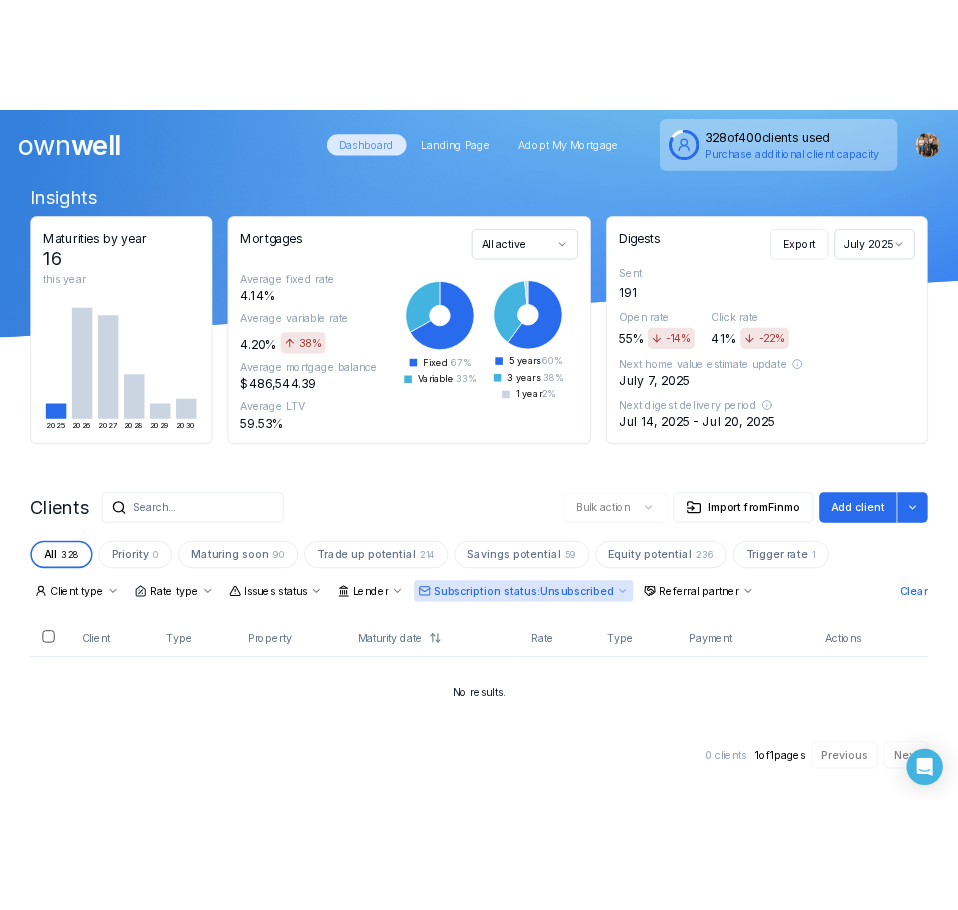 scroll, scrollTop: 0, scrollLeft: 0, axis: both 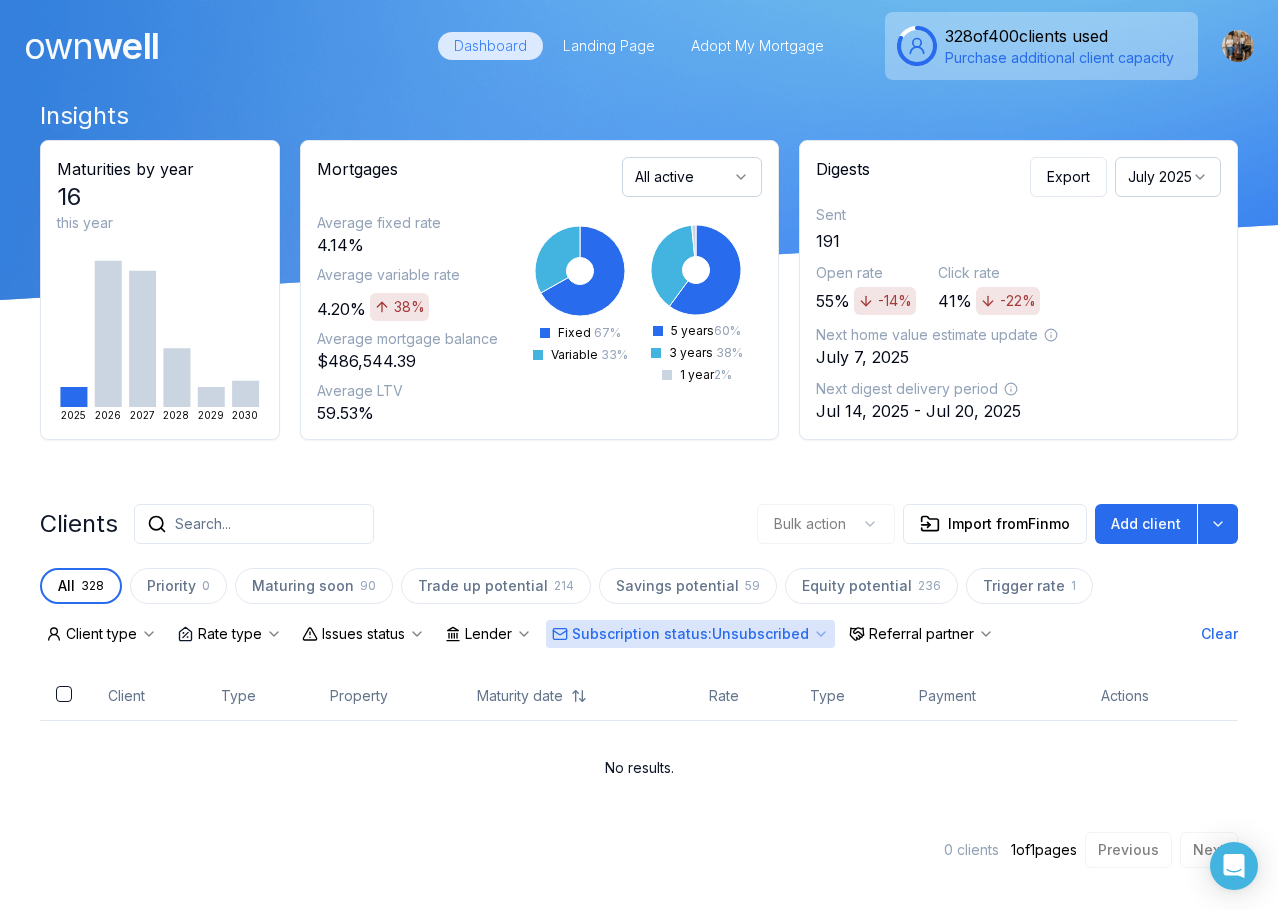 click on "Clear" at bounding box center (1219, 634) 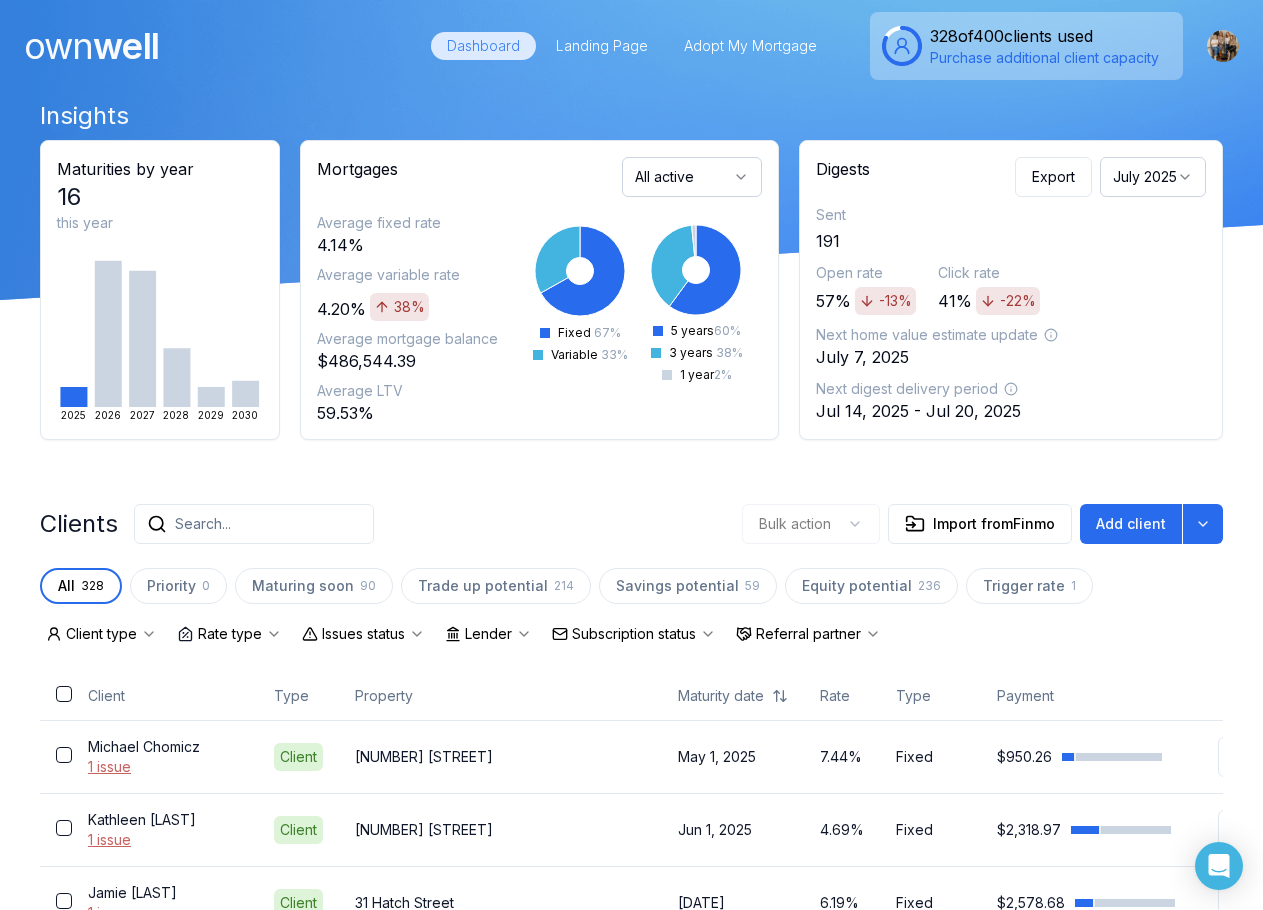 click on "Insights Maturities by year 16 this year 2025 2026 2027 2028 2029 2030 Mortgages All active Average fixed rate 4.14% Average variable rate 4.20% 38% Average mortgage balance [CURRENCY] Average LTV 59.53% Fixed 67 % Variable 33 % 5 years 60 % 3 years 38 % 1 year 2 % Digests Export July 2025 Sent 191 Open rate 57% -13% Click rate 41% -22% Next home value estimate update [DATE] Next digest delivery period Jul 14, 2025 - Jul 20, 2025 Clients Search... Bulk action Import from Finmo Add client All 328 Priority 0 Maturing soon 90 Trade up potential 214 Savings potential 59 Equity potential 236 Trigger rate 1 Client type Rate type Issues status Lender Subscription status Referral partner Client Type Property Maturity date Rate Type Payment Actions [FIRST] [LAST] 1 issue Client [NUMBER] [STREET] [DATE] [RATE]% Fixed [CURRENCY] Kathleen [LAST] 1 issue Client [NUMBER] [STREET] [DATE] [RATE]% Fixed [CURRENCY] Jamie [LAST] 1 issue Client [NUMBER] [STREET] [DATE] [RATE]% Fixed" at bounding box center [631, 2269] 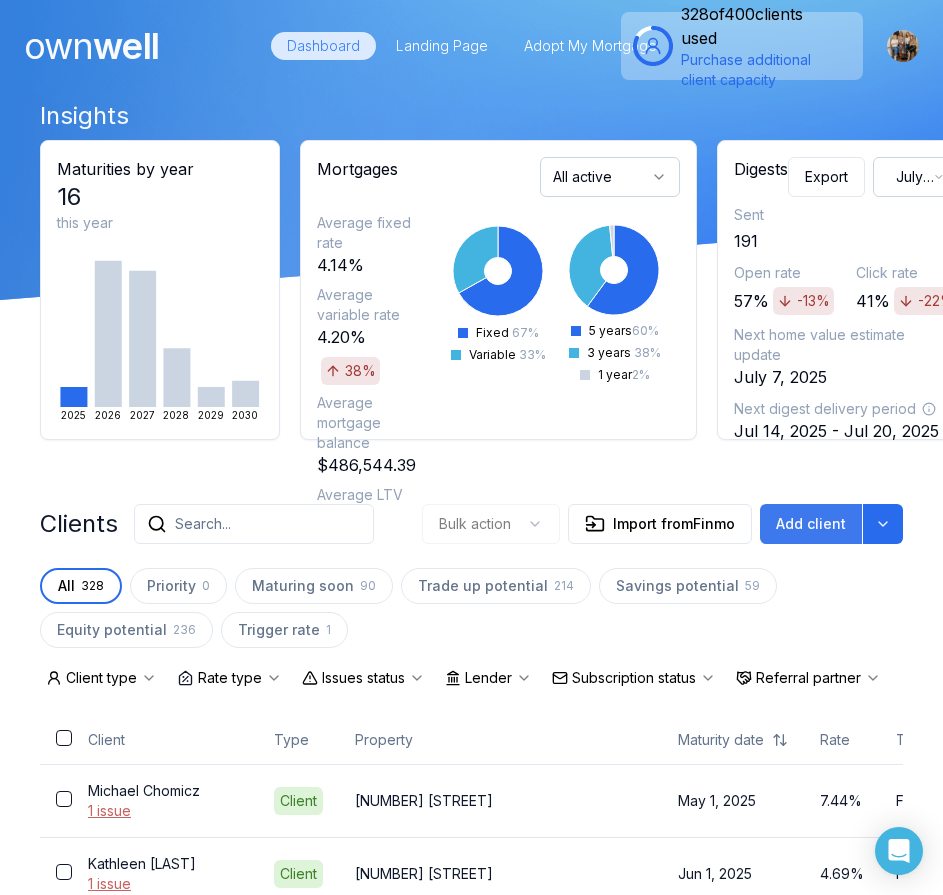 click on "Add client" at bounding box center [811, 524] 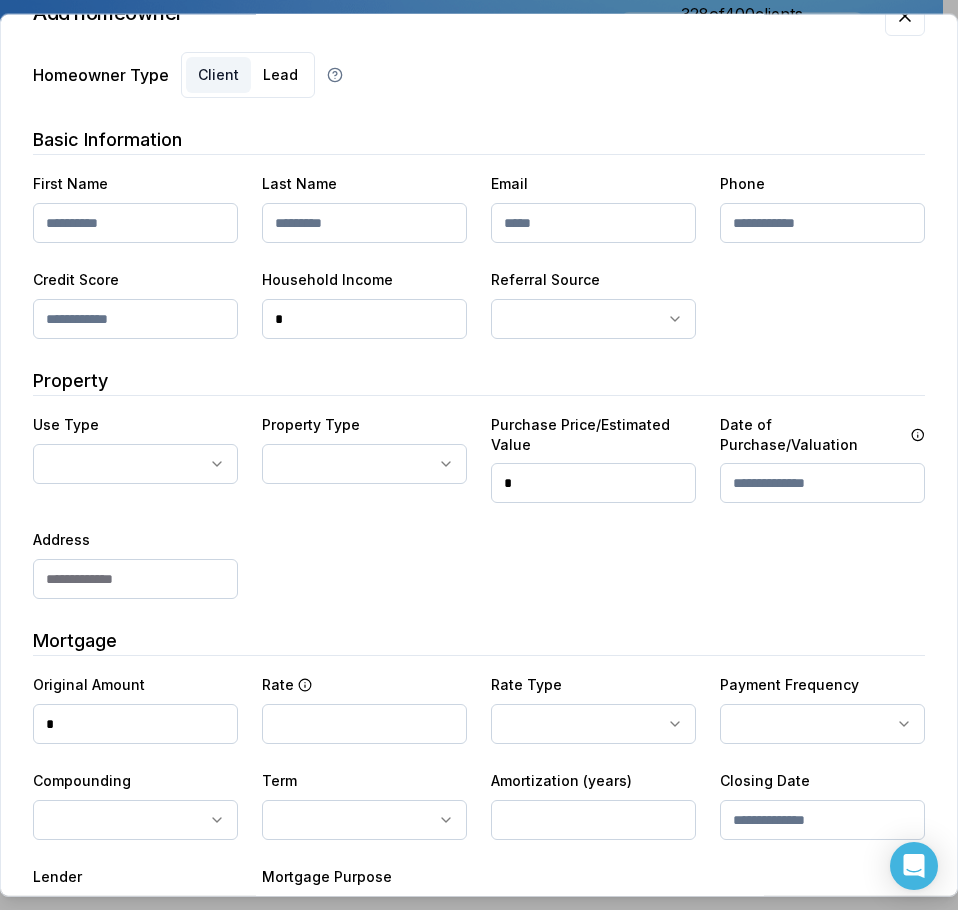 scroll, scrollTop: 100, scrollLeft: 0, axis: vertical 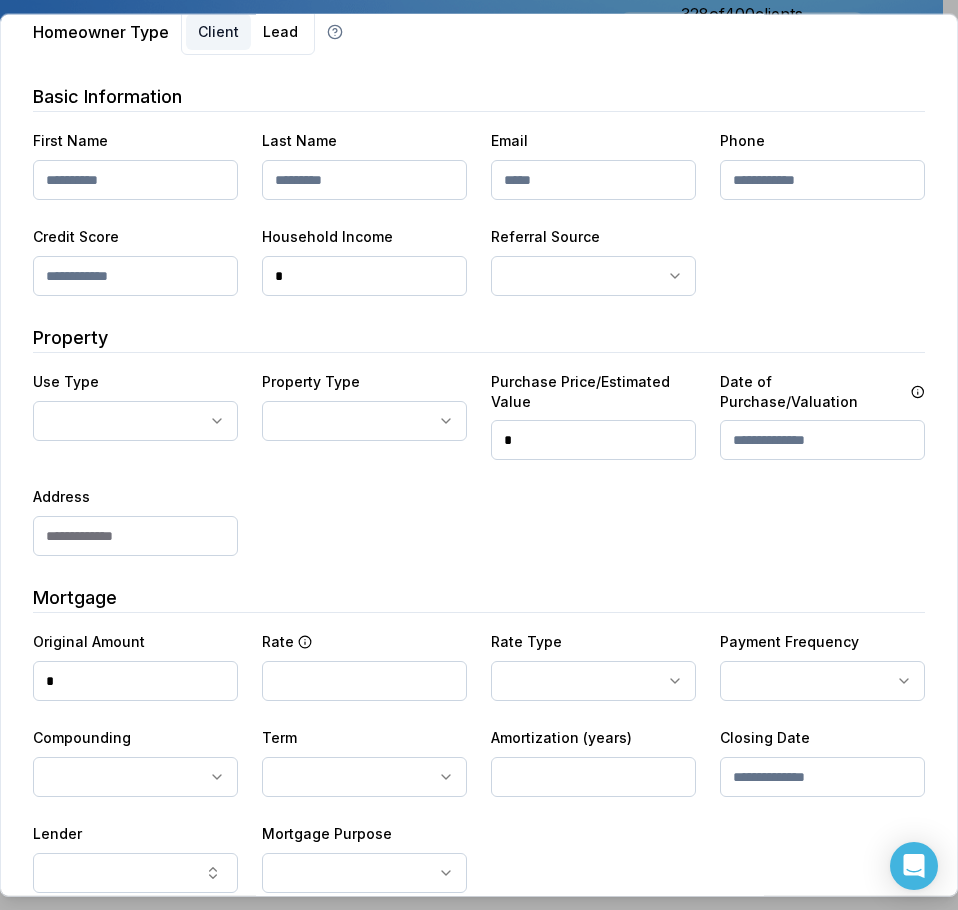 click at bounding box center (135, 180) 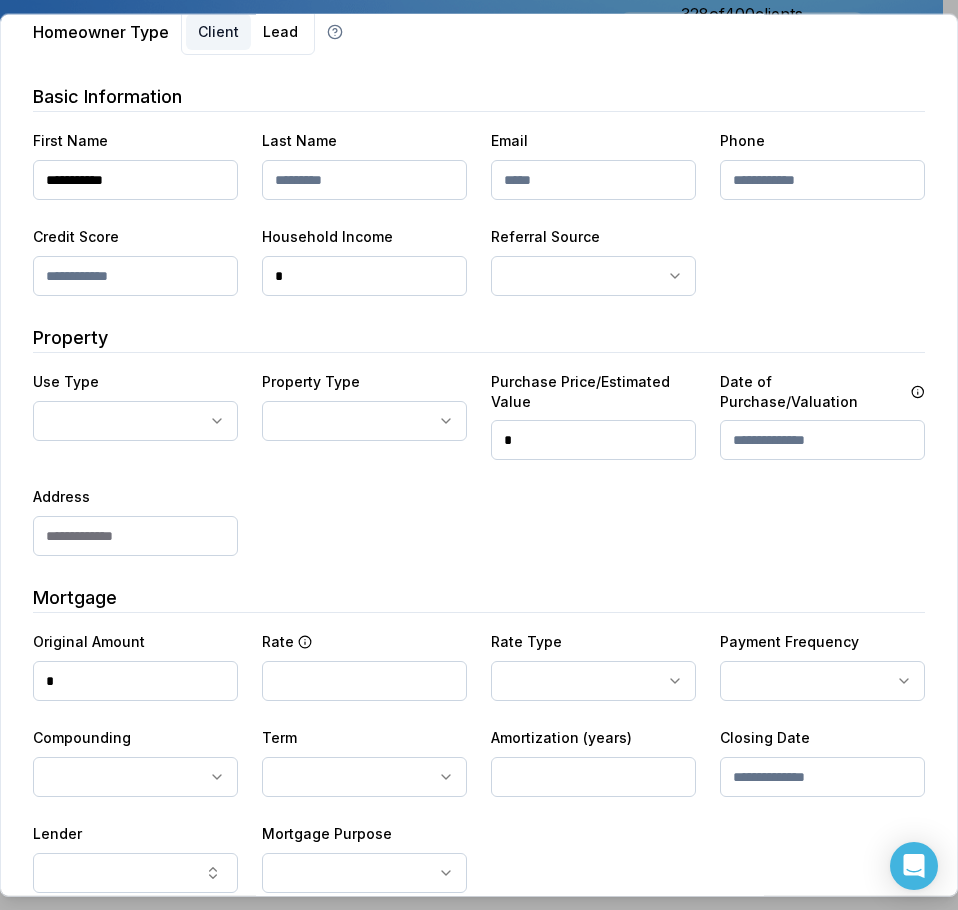 drag, startPoint x: 76, startPoint y: 179, endPoint x: 134, endPoint y: 183, distance: 58.137768 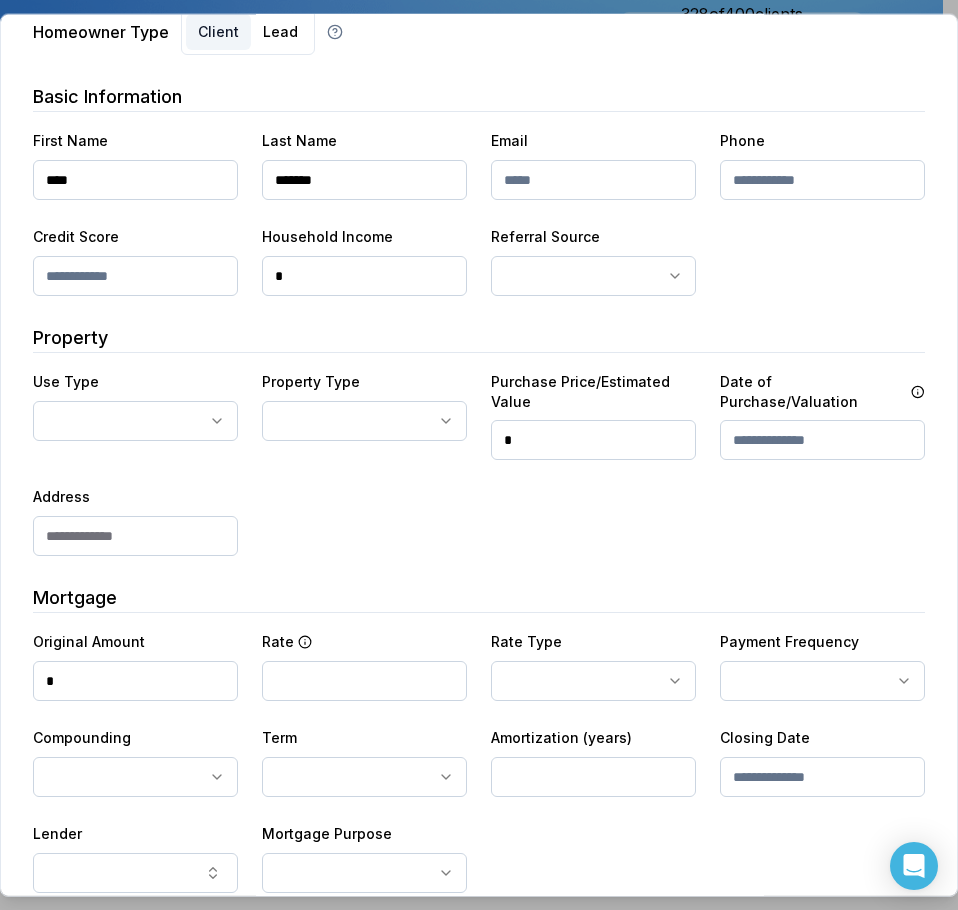 type on "*******" 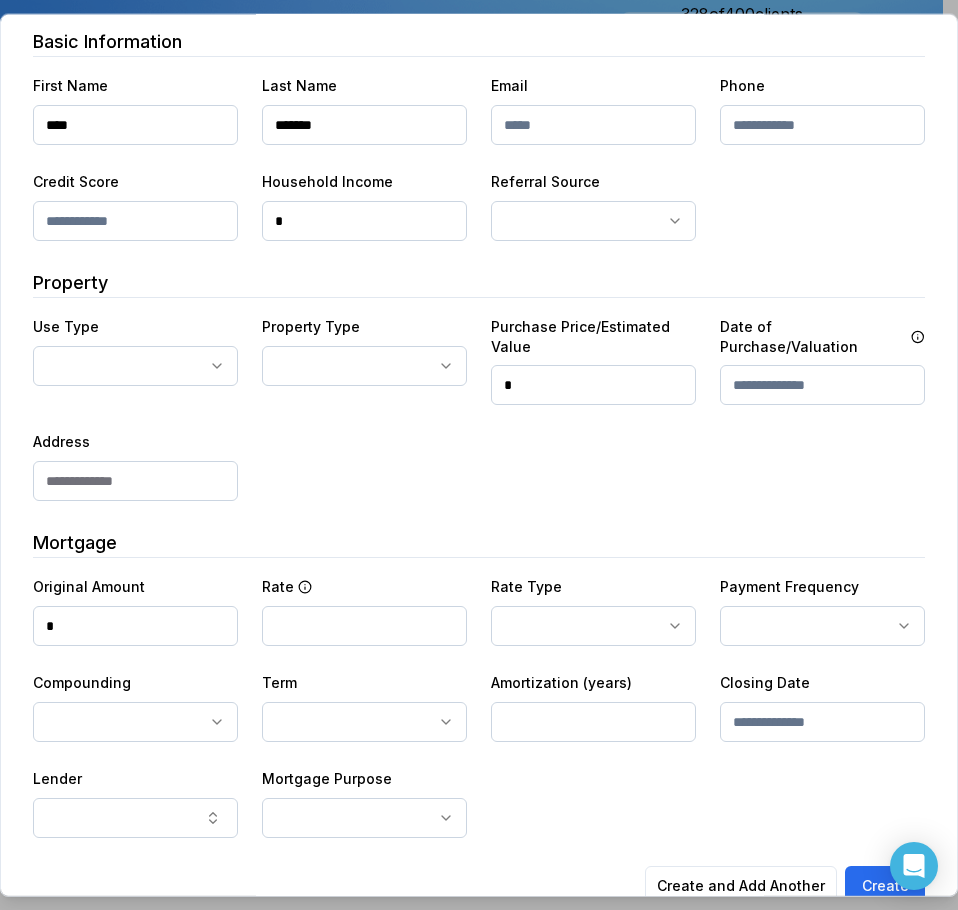 scroll, scrollTop: 197, scrollLeft: 0, axis: vertical 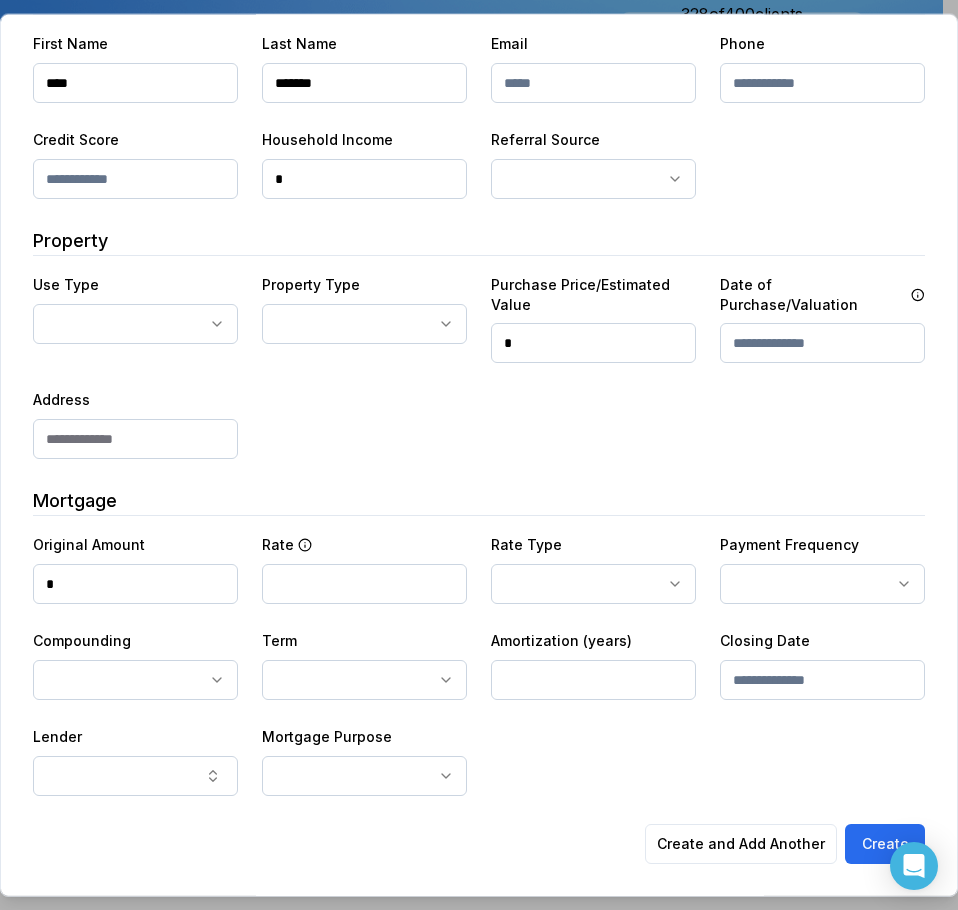 click at bounding box center [135, 439] 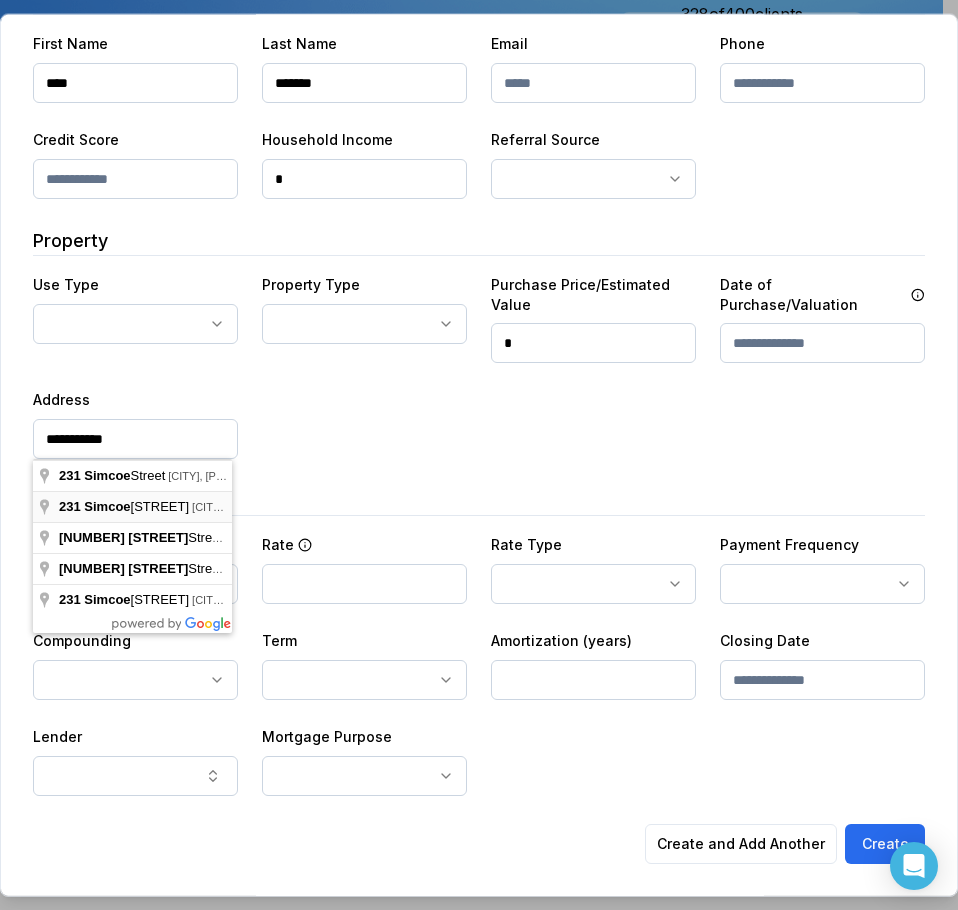type on "**********" 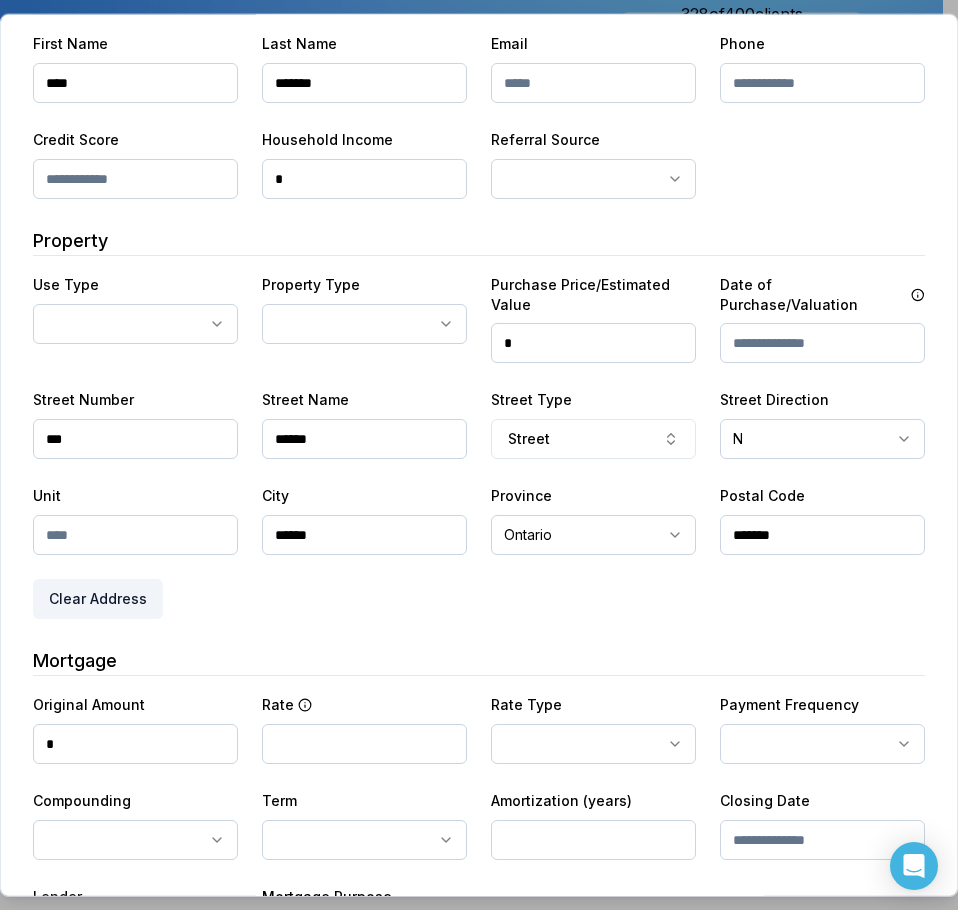 click on "Ownwell's platform is not optimized for mobile at this time.   For the best experience, please use a   desktop or laptop  to manage your account.   Note:  The   personalized homeownership reports   you generate for clients   are fully mobile-friendly   and can be easily viewed on any device. own well Dashboard Landing Page Adopt My Mortgage 328  of  400  clients used Purchase additional client capacity Insights Maturities by year 16 this year 2025 2026 2027 2028 2029 2030 Mortgages All active Average fixed rate 4.14% Average variable rate 4.20% 38% Average mortgage balance [PRICE] Average LTV 59.53% Fixed   67 % Variable   33 % 5 years  60 % 3 years   38 % 1 year  2 % Digests Export July 2025 Sent 191 Open rate 57% -13% Click rate 41% -22% Next home value estimate update July 7, 2025 Next digest delivery period Jul 14, 2025 - Jul 20, 2025 Clients Search... Bulk action   Import from  Finmo Add client All 328 Priority 0 Maturing soon 90 Trade up potential 214 Savings potential 59 Equity potential 236 1 Type" at bounding box center [471, 150] 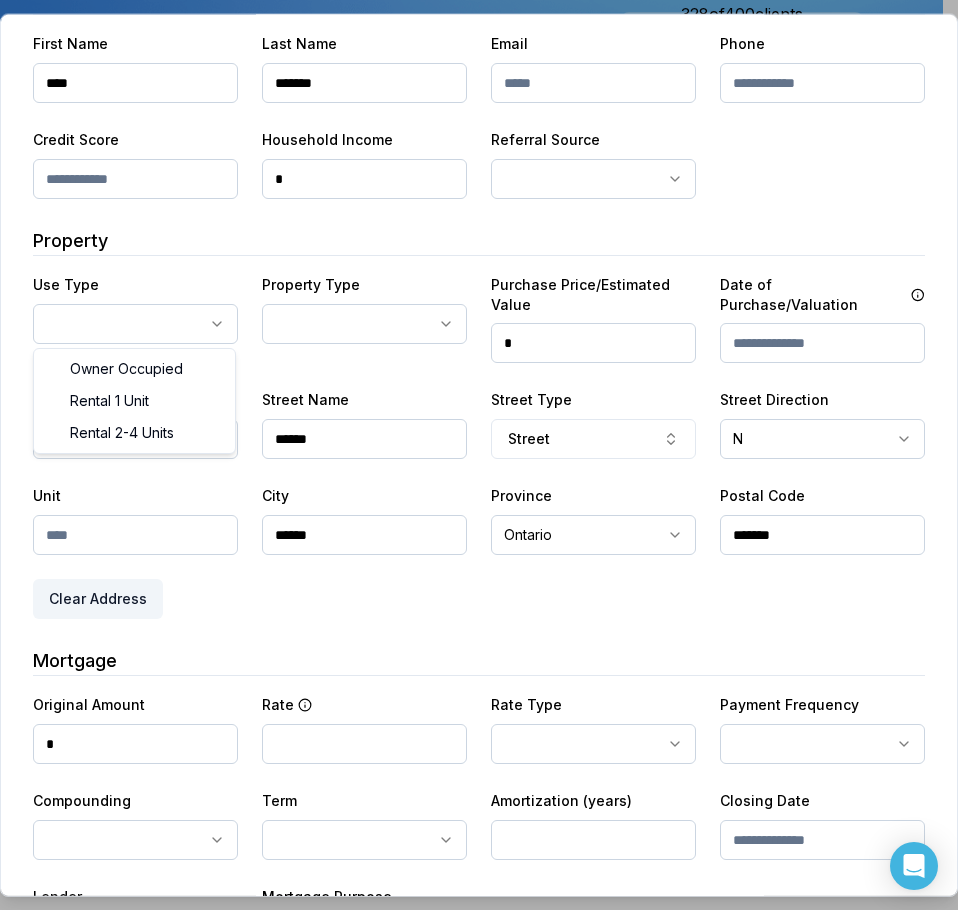 select on "**********" 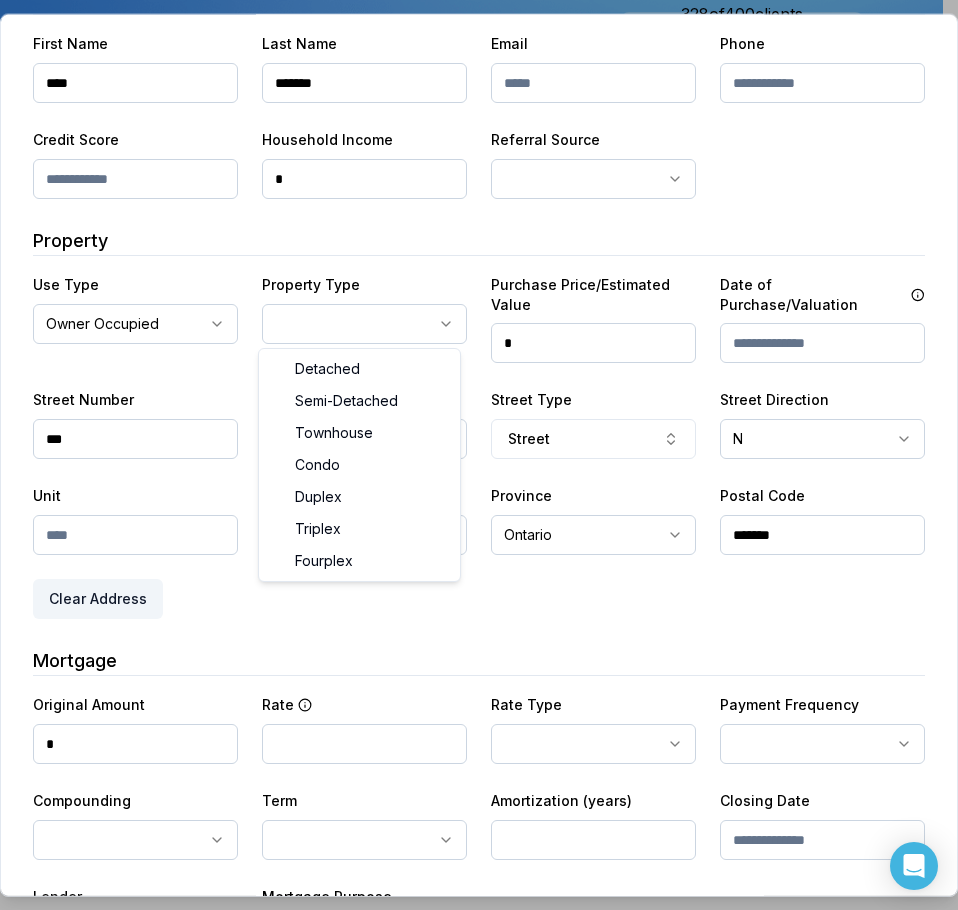 click on "Ownwell's platform is not optimized for mobile at this time.   For the best experience, please use a   desktop or laptop  to manage your account.   Note:  The   personalized homeownership reports   you generate for clients   are fully mobile-friendly   and can be easily viewed on any device. own well Dashboard Landing Page Adopt My Mortgage 328  of  400  clients used Purchase additional client capacity Insights Maturities by year 16 this year 2025 2026 2027 2028 2029 2030 Mortgages All active Average fixed rate 4.14% Average variable rate 4.20% 38% Average mortgage balance [PRICE] Average LTV 59.53% Fixed   67 % Variable   33 % 5 years  60 % 3 years   38 % 1 year  2 % Digests Export July 2025 Sent 191 Open rate 57% -13% Click rate 41% -22% Next home value estimate update July 7, 2025 Next digest delivery period Jul 14, 2025 - Jul 20, 2025 Clients Search... Bulk action   Import from  Finmo Add client All 328 Priority 0 Maturing soon 90 Trade up potential 214 Savings potential 59 Equity potential 236 1 Type" at bounding box center (471, 150) 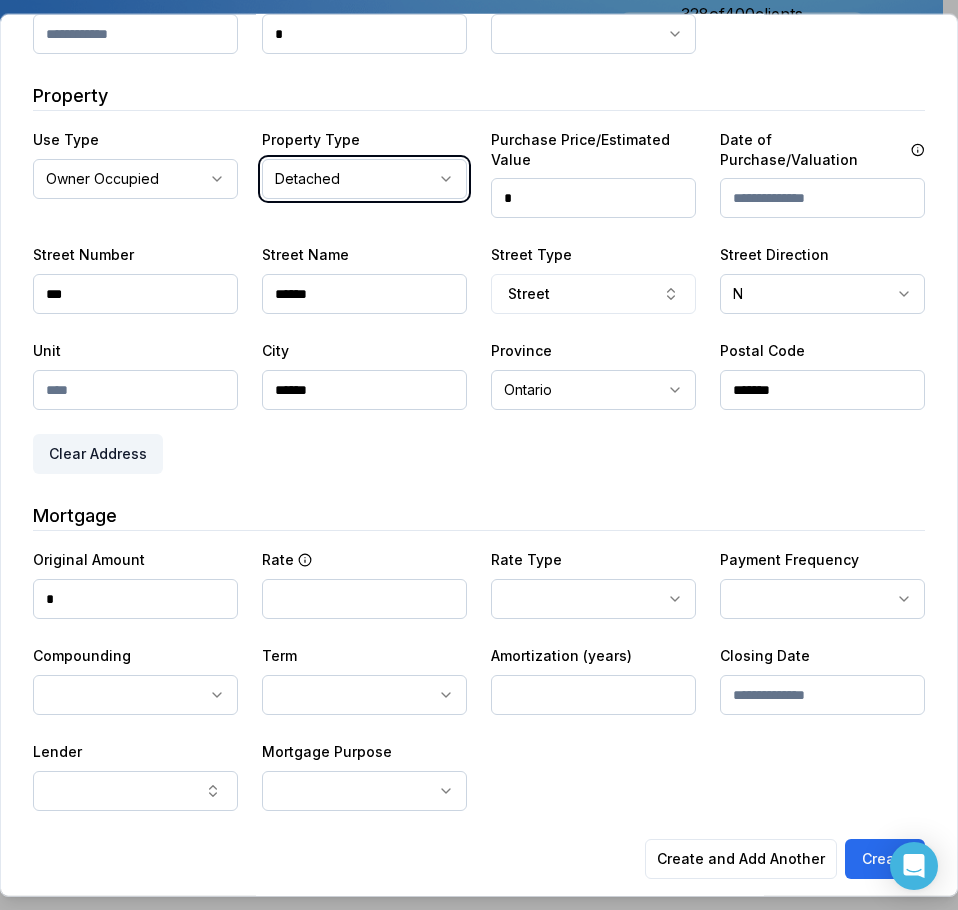 scroll, scrollTop: 357, scrollLeft: 0, axis: vertical 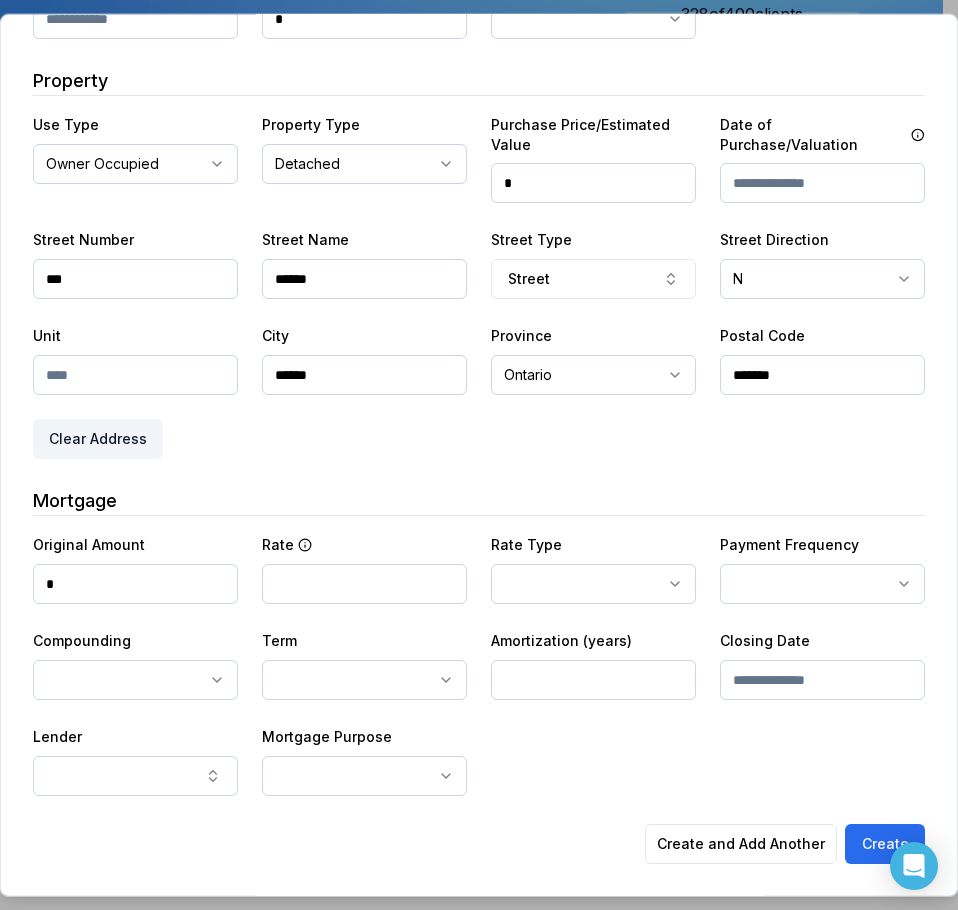 click on "*******" at bounding box center [822, 375] 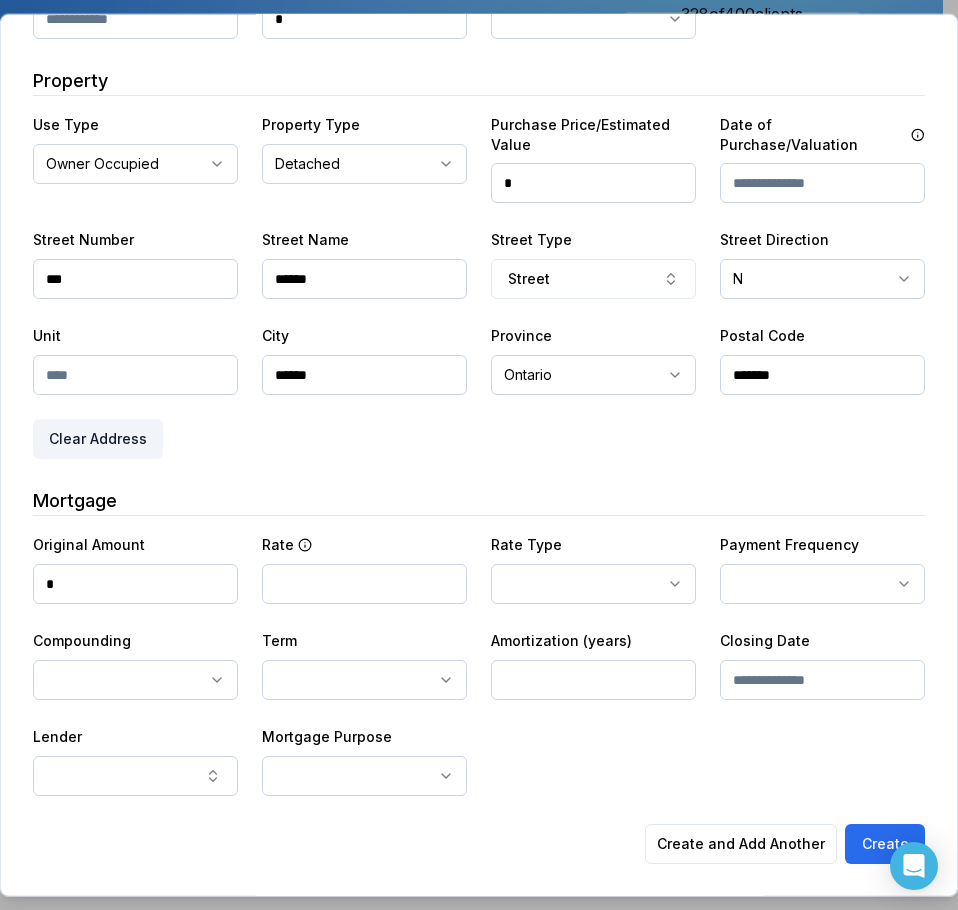 click on "**********" at bounding box center [479, 285] 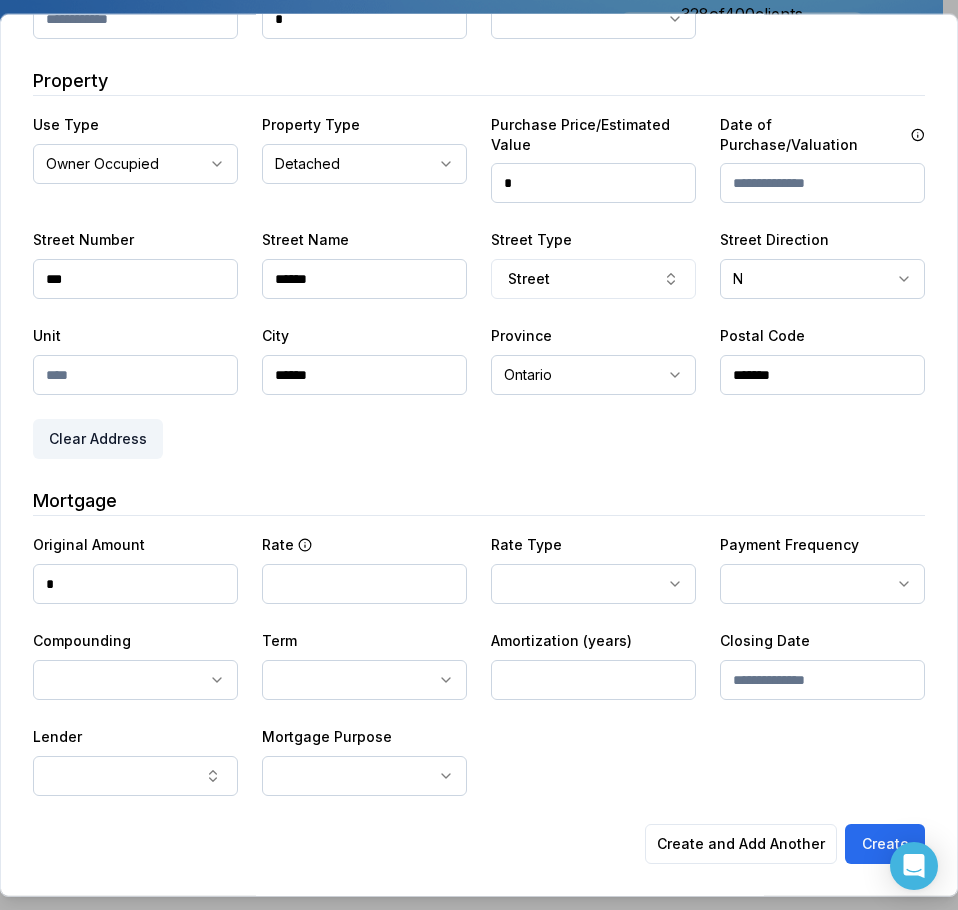 click on "*" at bounding box center (135, 584) 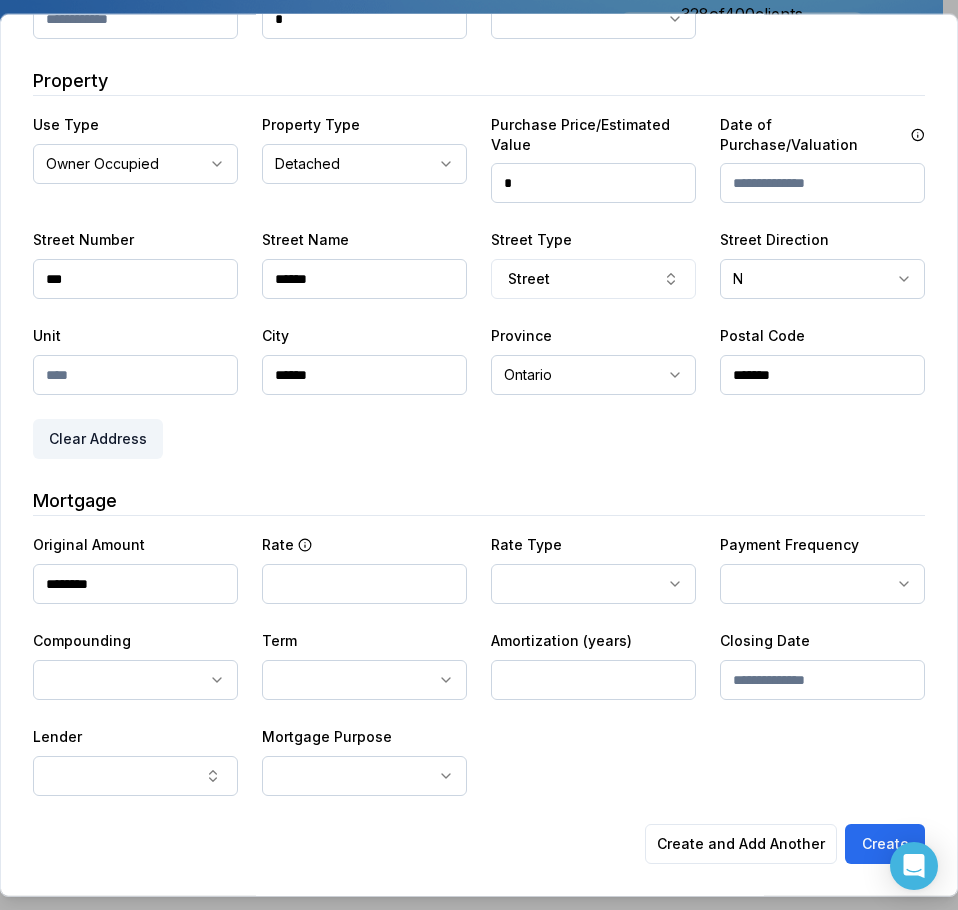 type on "**********" 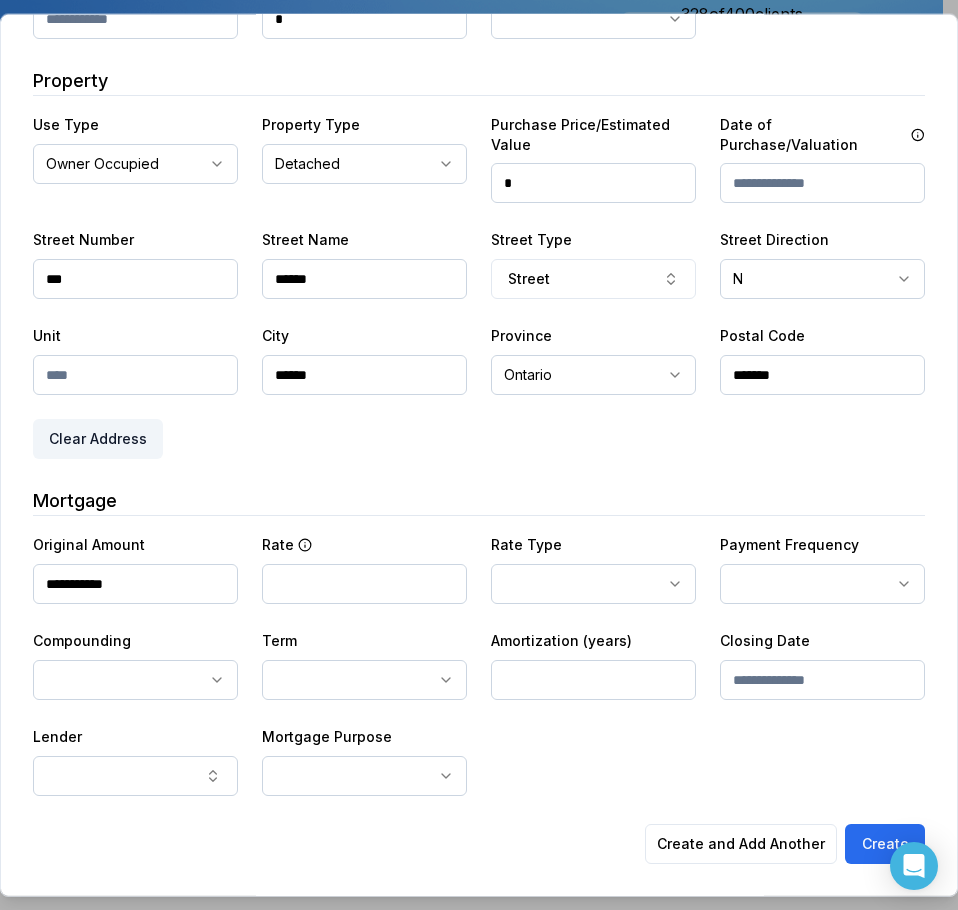 click on "Ownwell's platform is not optimized for mobile at this time.   For the best experience, please use a   desktop or laptop  to manage your account.   Note:  The   personalized homeownership reports   you generate for clients   are fully mobile-friendly   and can be easily viewed on any device. own well Dashboard Landing Page Adopt My Mortgage 328  of  400  clients used Purchase additional client capacity Insights Maturities by year 16 this year 2025 2026 2027 2028 2029 2030 Mortgages All active Average fixed rate 4.14% Average variable rate 4.20% 38% Average mortgage balance [PRICE] Average LTV 59.53% Fixed   67 % Variable   33 % 5 years  60 % 3 years   38 % 1 year  2 % Digests Export July 2025 Sent 191 Open rate 57% -13% Click rate 41% -22% Next home value estimate update July 7, 2025 Next digest delivery period Jul 14, 2025 - Jul 20, 2025 Clients Search... Bulk action   Import from  Finmo Add client All 328 Priority 0 Maturing soon 90 Trade up potential 214 Savings potential 59 Equity potential 236 1 Type" at bounding box center [471, 150] 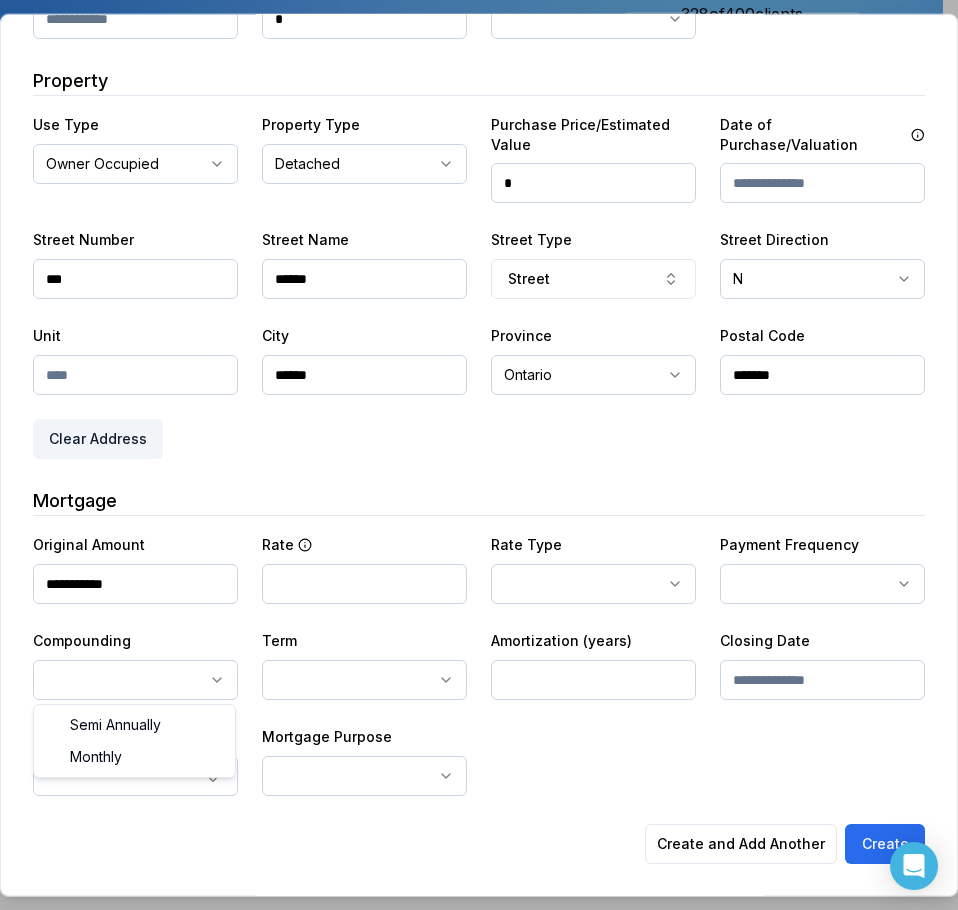 select on "**********" 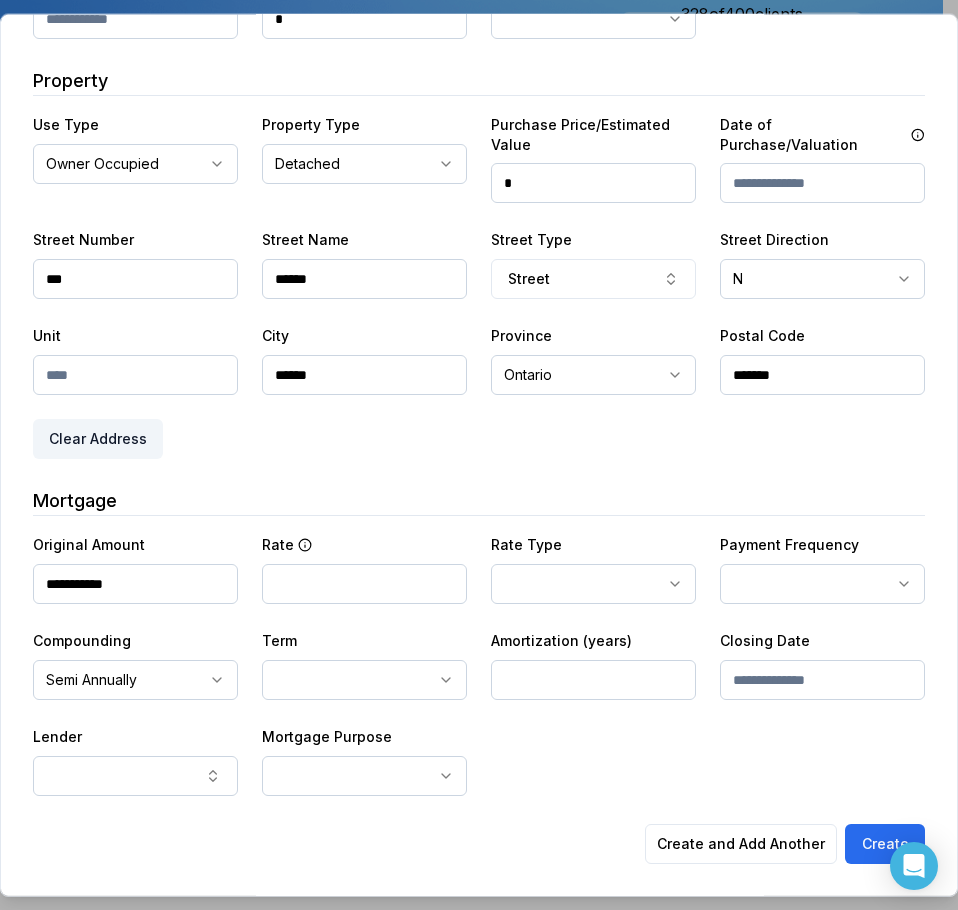 click on "**********" at bounding box center (135, 584) 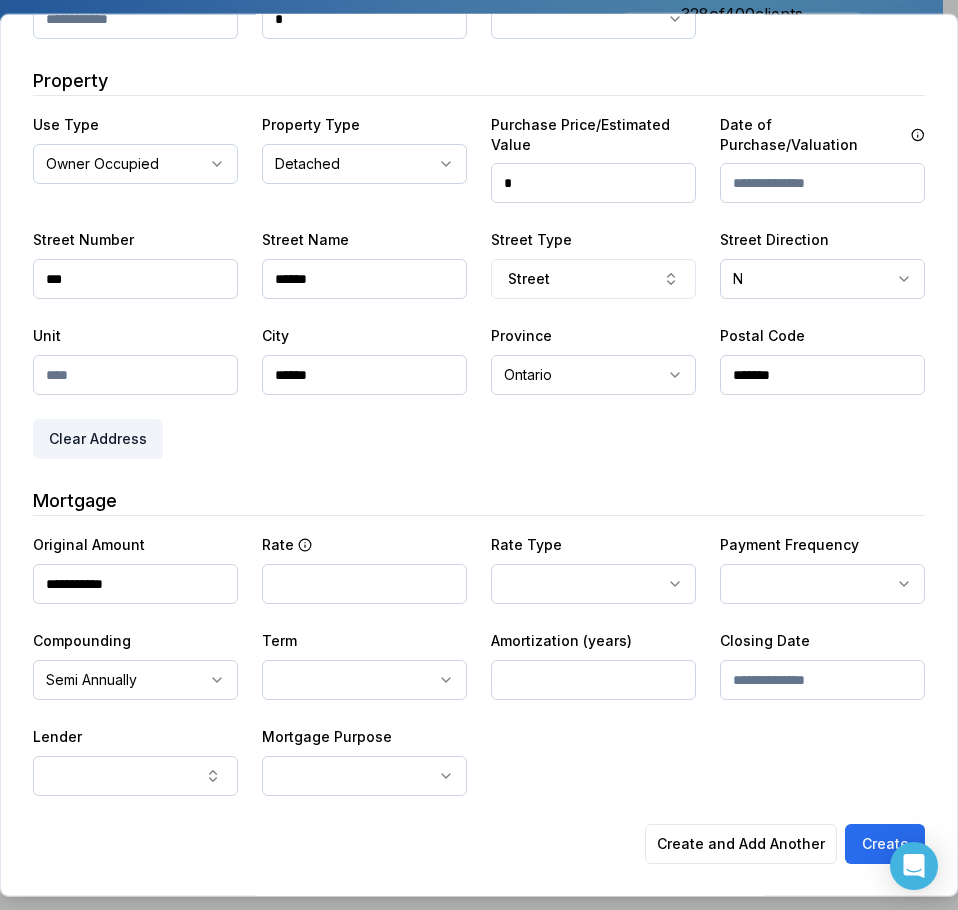 type on "**********" 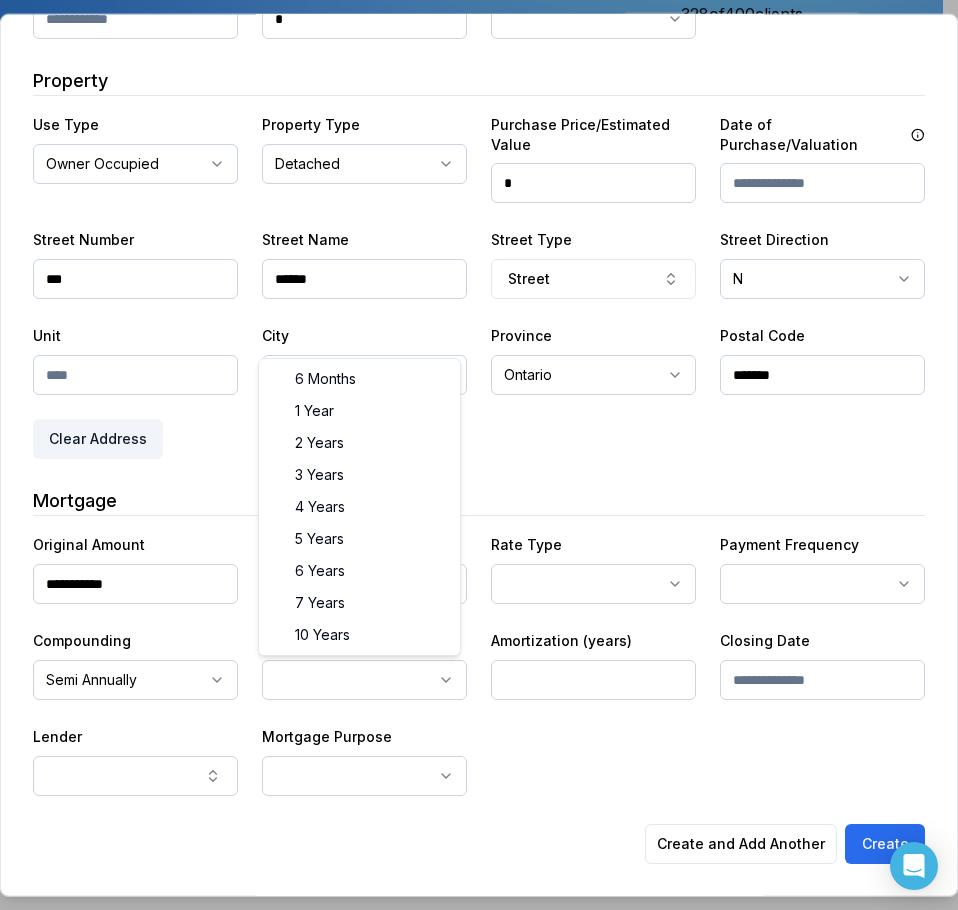 select on "**" 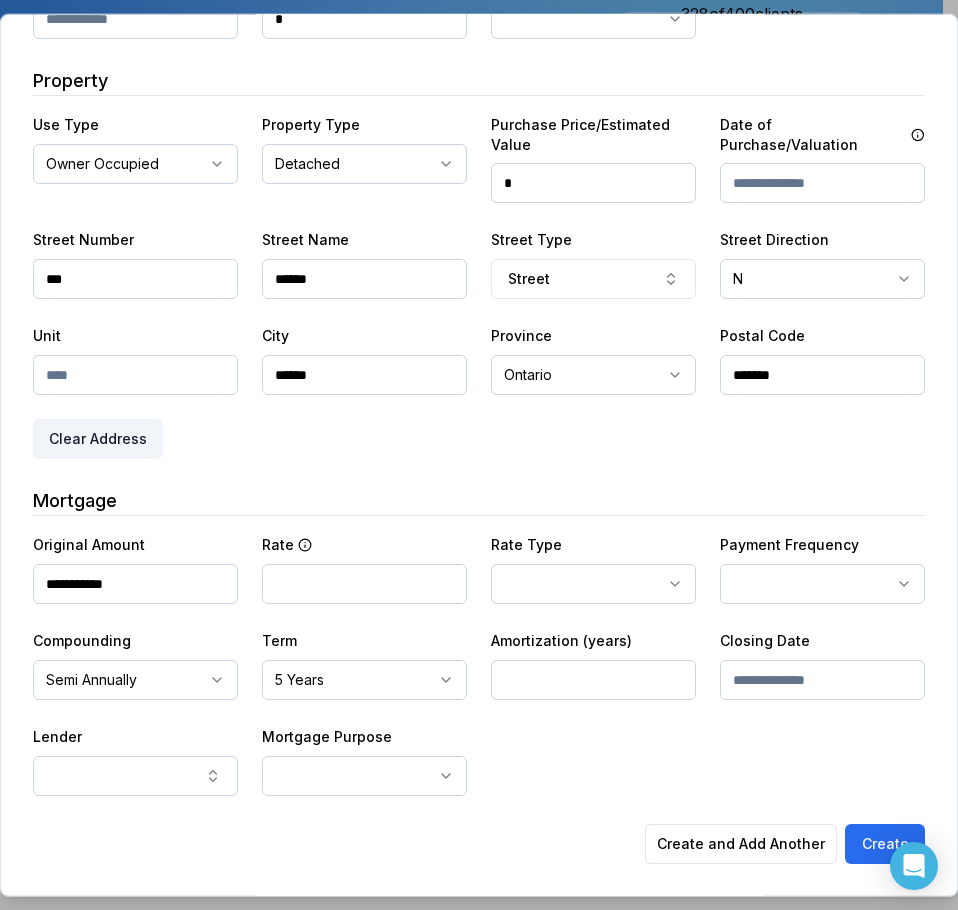click at bounding box center [364, 584] 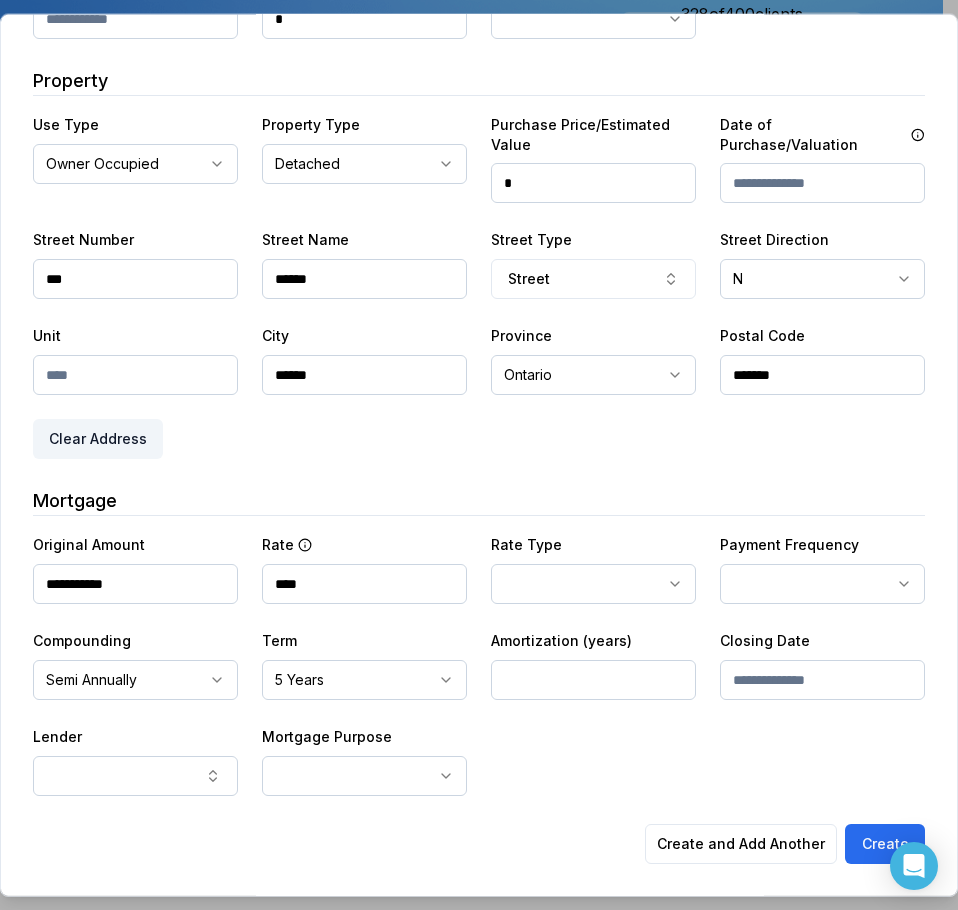 type on "****" 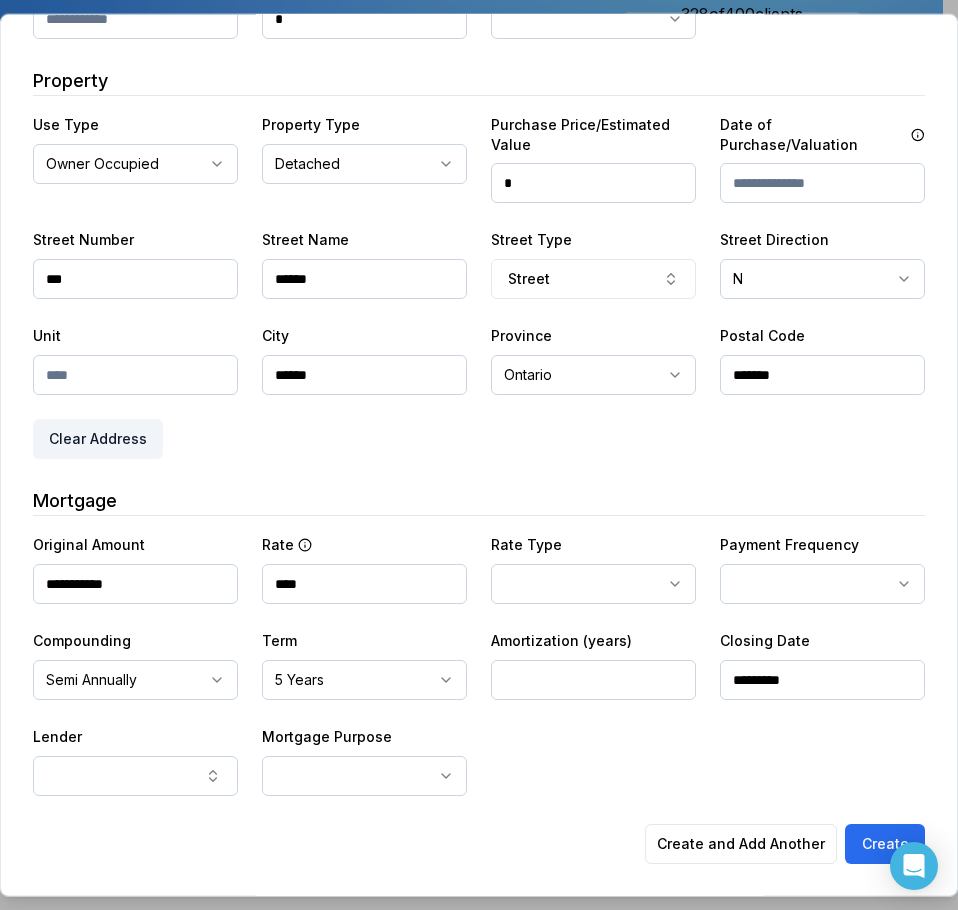 type on "*********" 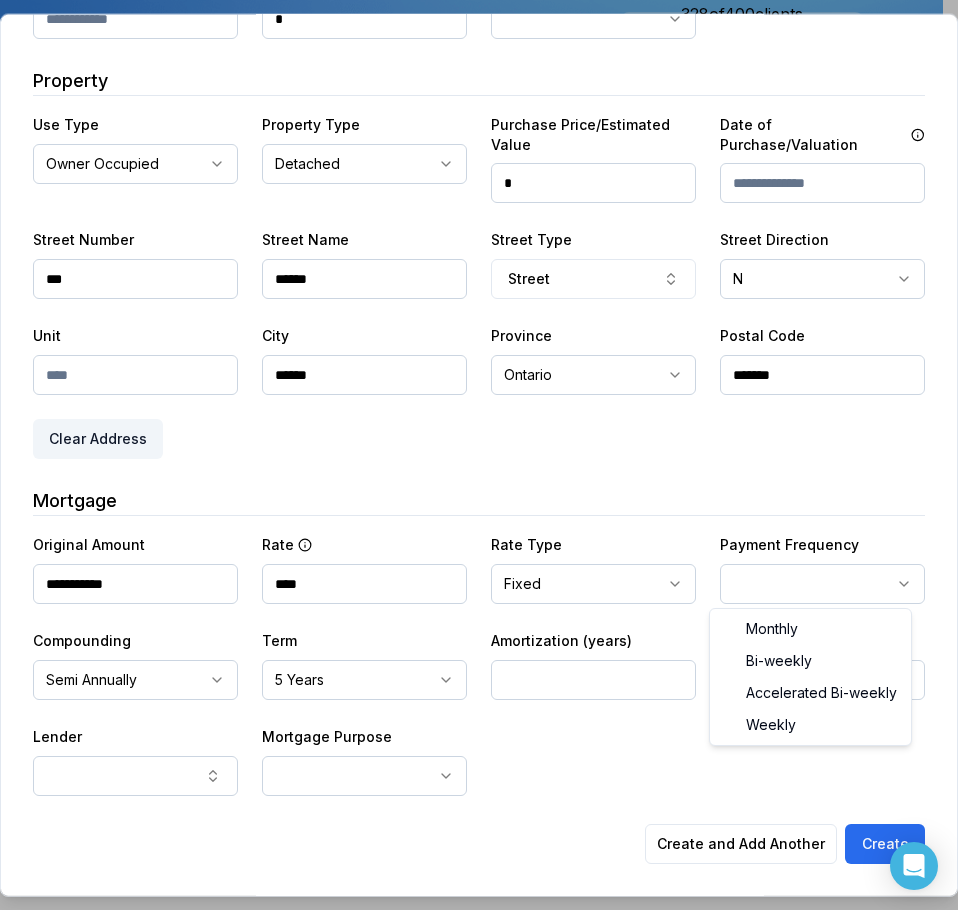 click on "Ownwell's platform is not optimized for mobile at this time.   For the best experience, please use a   desktop or laptop  to manage your account.   Note:  The   personalized homeownership reports   you generate for clients   are fully mobile-friendly   and can be easily viewed on any device. own well Dashboard Landing Page Adopt My Mortgage 328  of  400  clients used Purchase additional client capacity Insights Maturities by year 16 this year 2025 2026 2027 2028 2029 2030 Mortgages All active Average fixed rate 4.14% Average variable rate 4.20% 38% Average mortgage balance [PRICE] Average LTV 59.53% Fixed   67 % Variable   33 % 5 years  60 % 3 years   38 % 1 year  2 % Digests Export July 2025 Sent 191 Open rate 57% -13% Click rate 41% -22% Next home value estimate update July 7, 2025 Next digest delivery period Jul 14, 2025 - Jul 20, 2025 Clients Search... Bulk action   Import from  Finmo Add client All 328 Priority 0 Maturing soon 90 Trade up potential 214 Savings potential 59 Equity potential 236 1 Type" at bounding box center (471, 150) 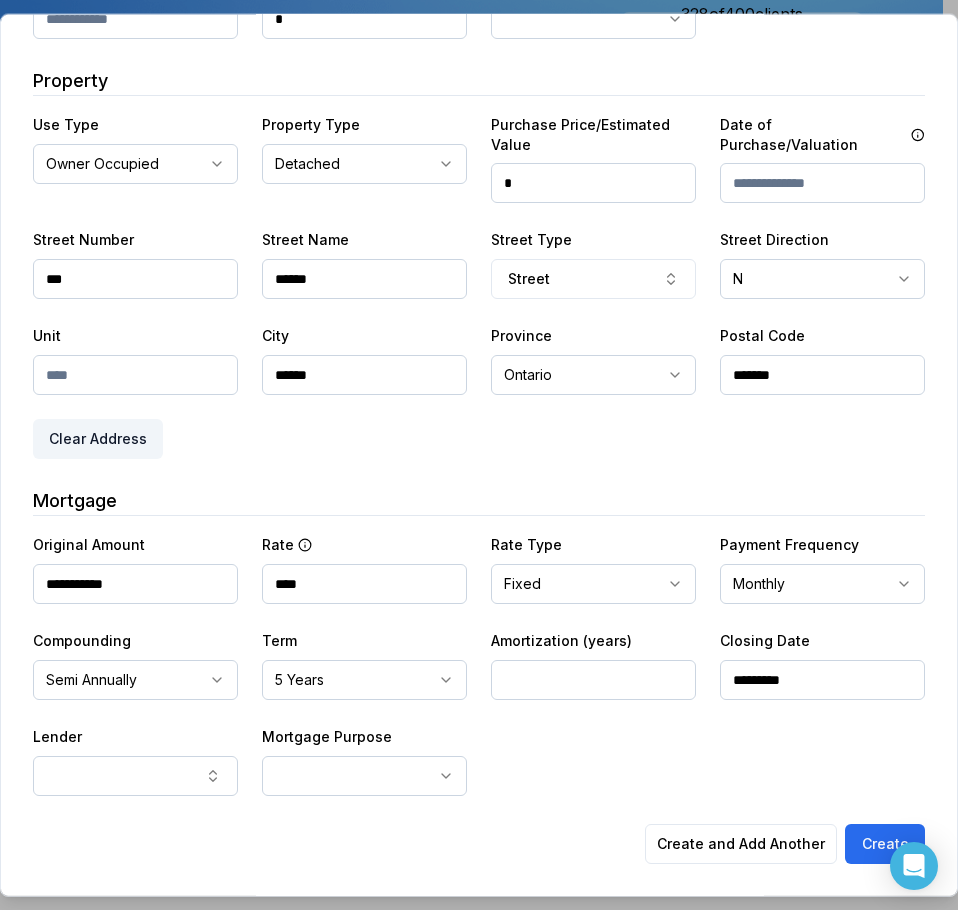 click at bounding box center [593, 680] 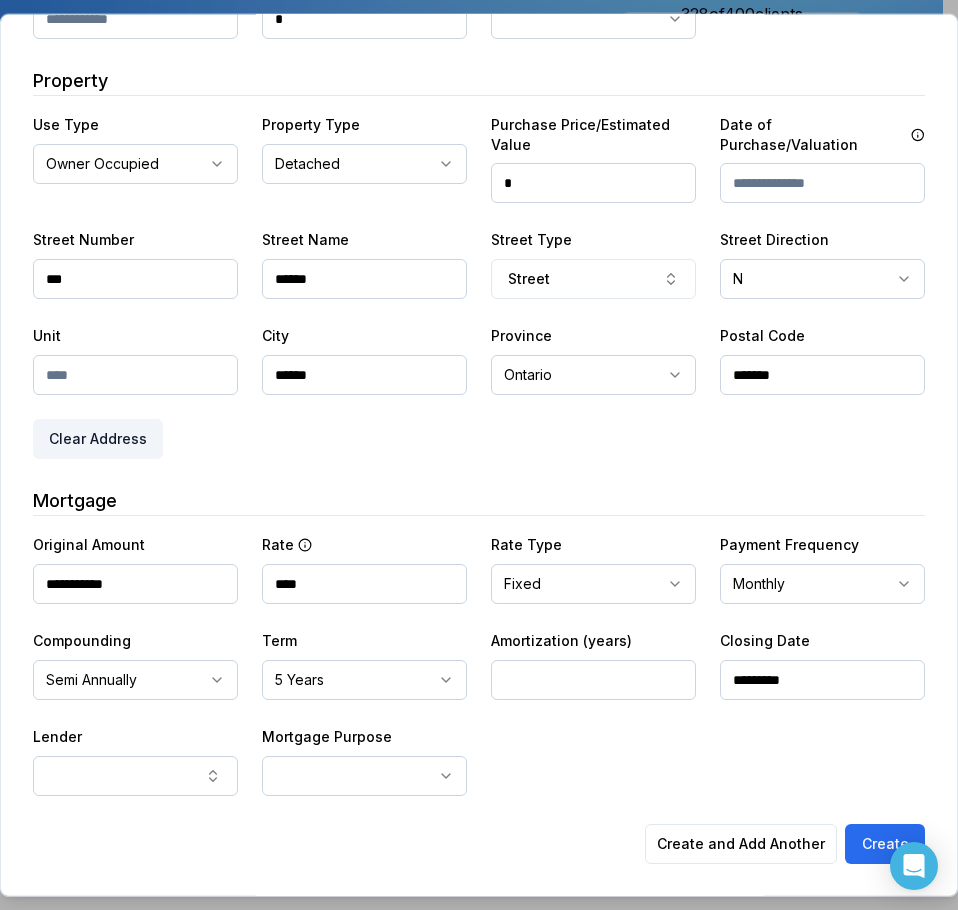 click at bounding box center (593, 680) 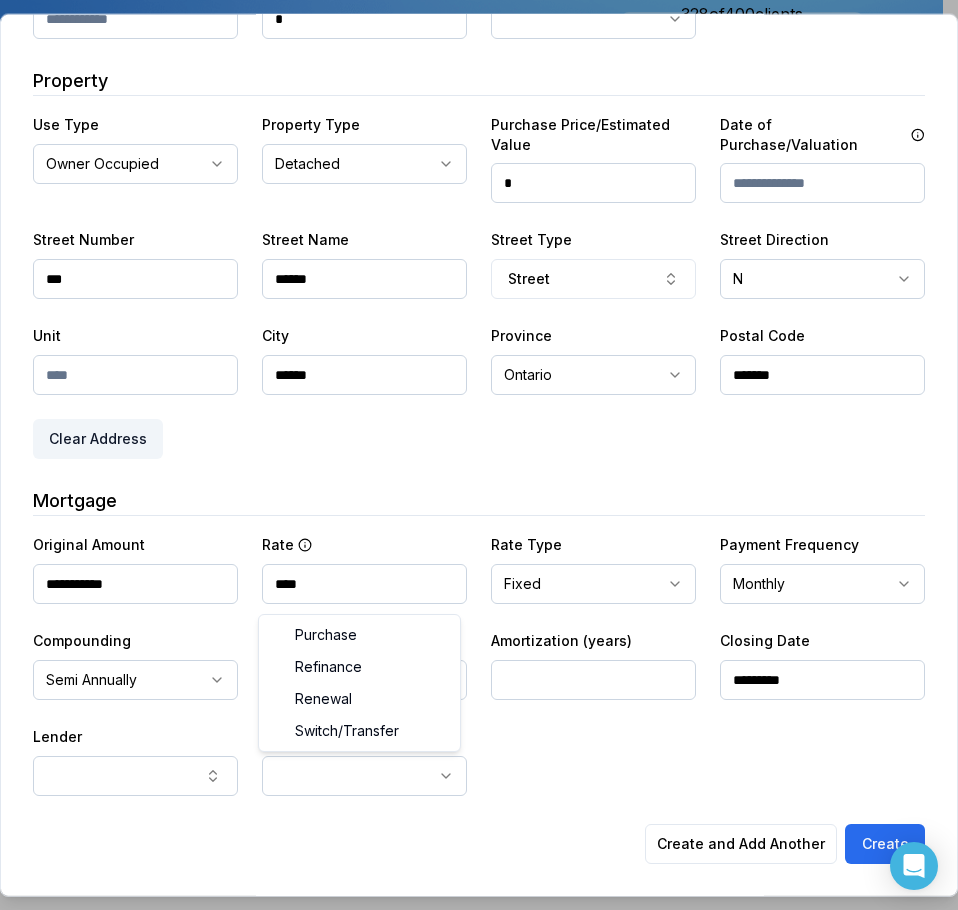 select on "*****" 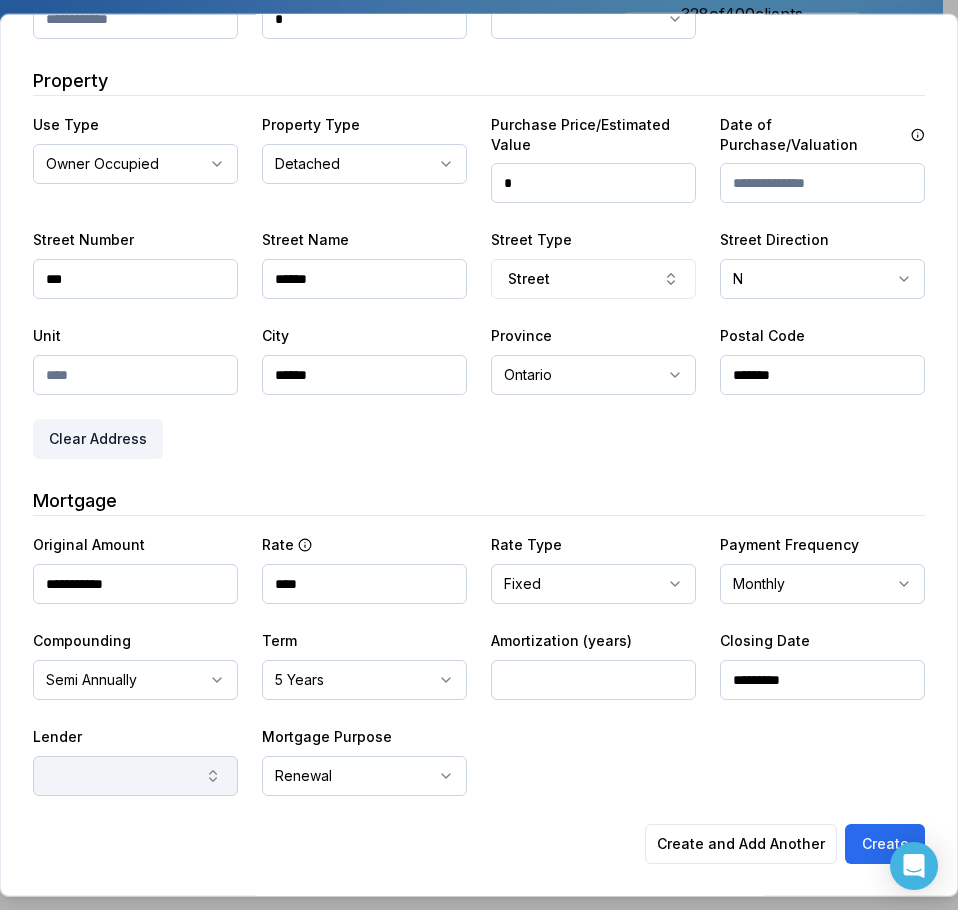 click at bounding box center [135, 776] 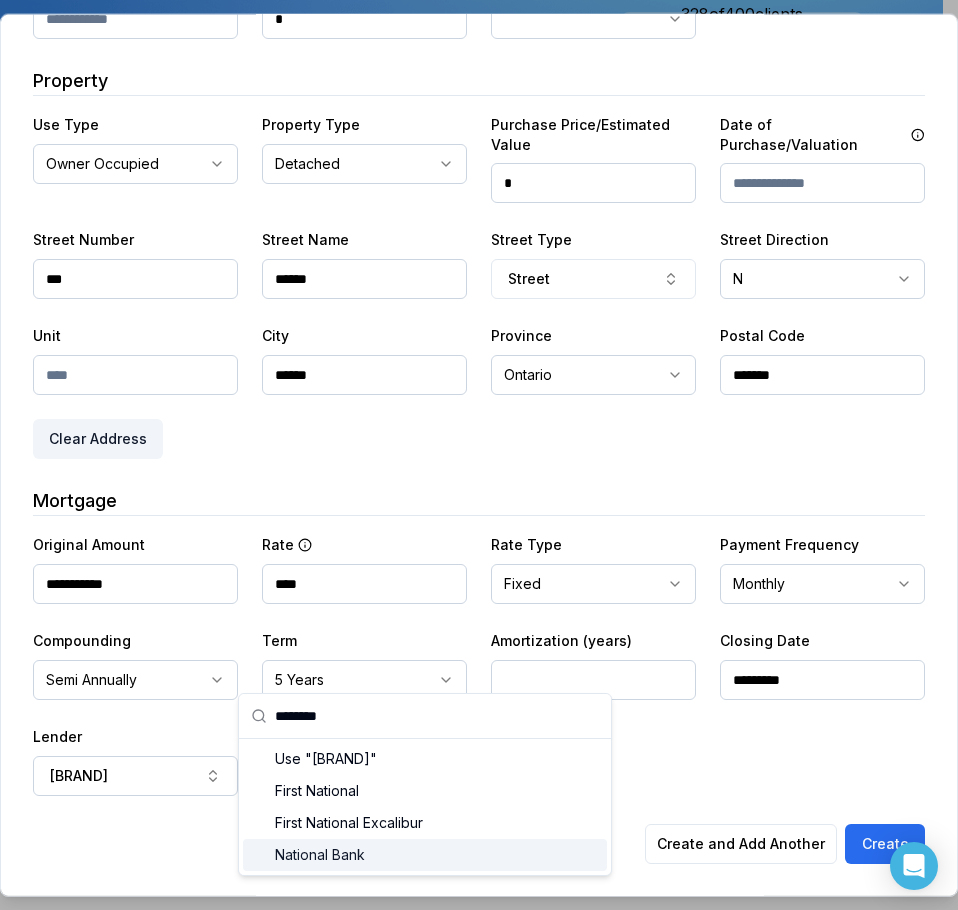 click on "National Bank" at bounding box center [425, 855] 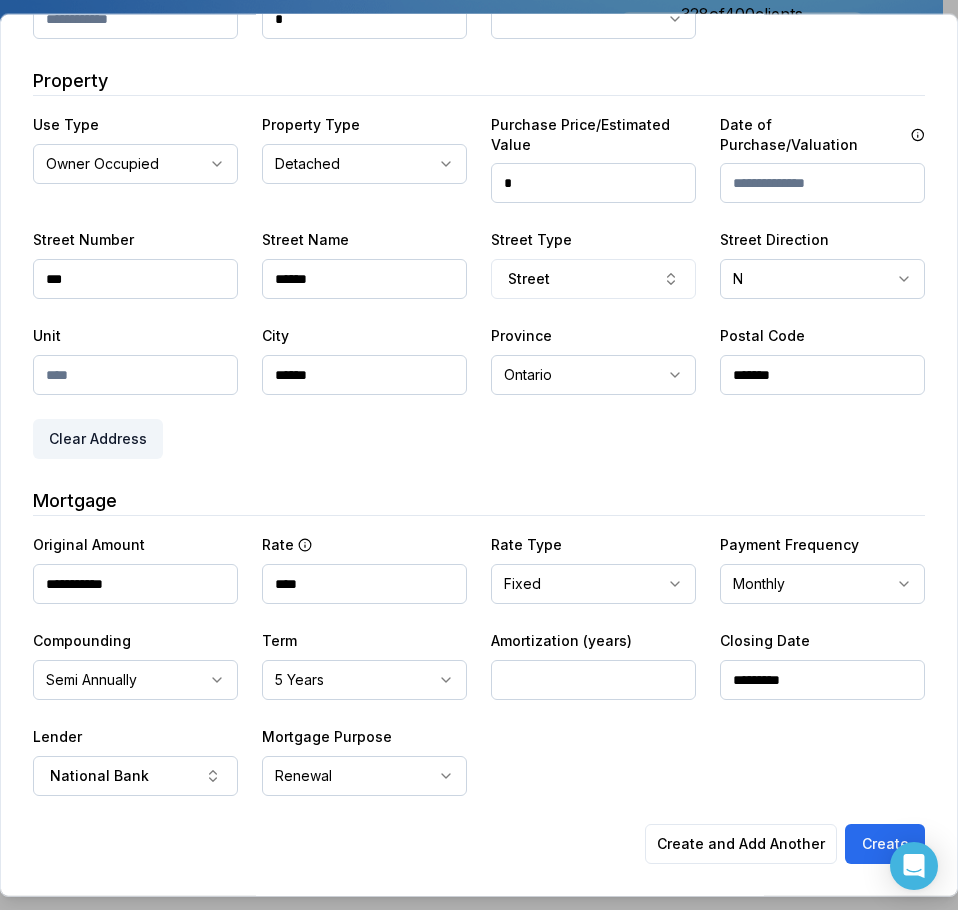 click on "**********" at bounding box center (479, 308) 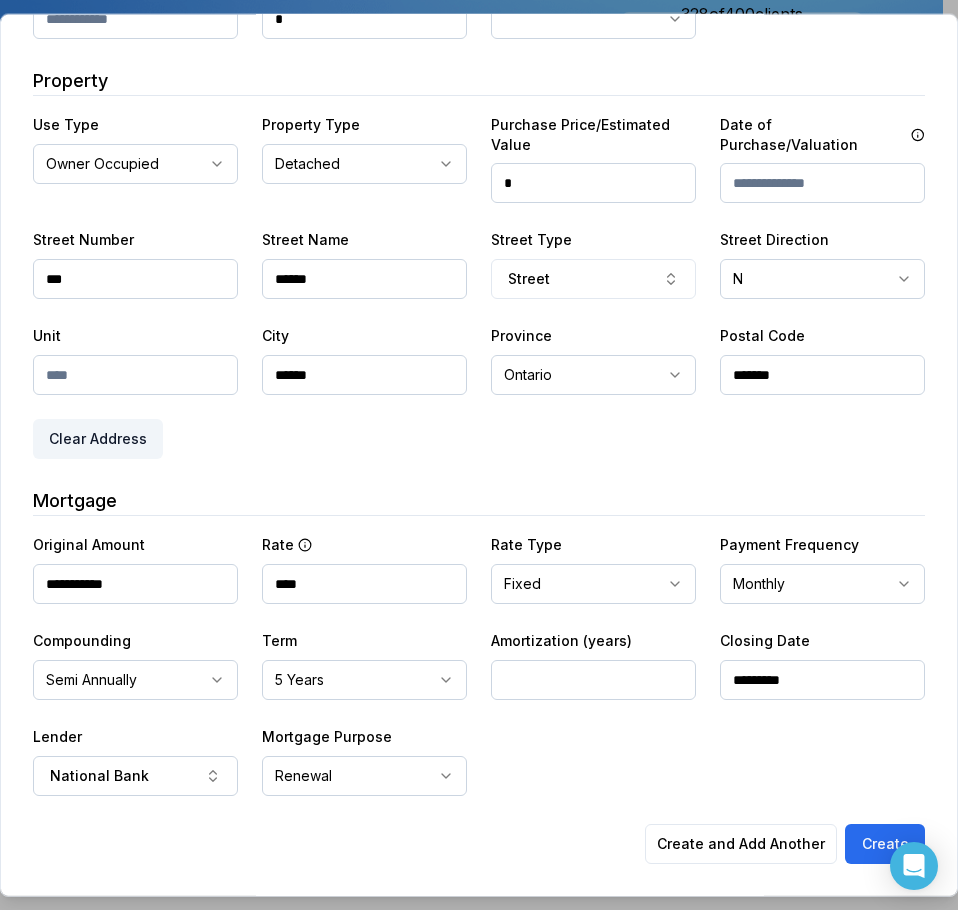 click on "*" at bounding box center (593, 680) 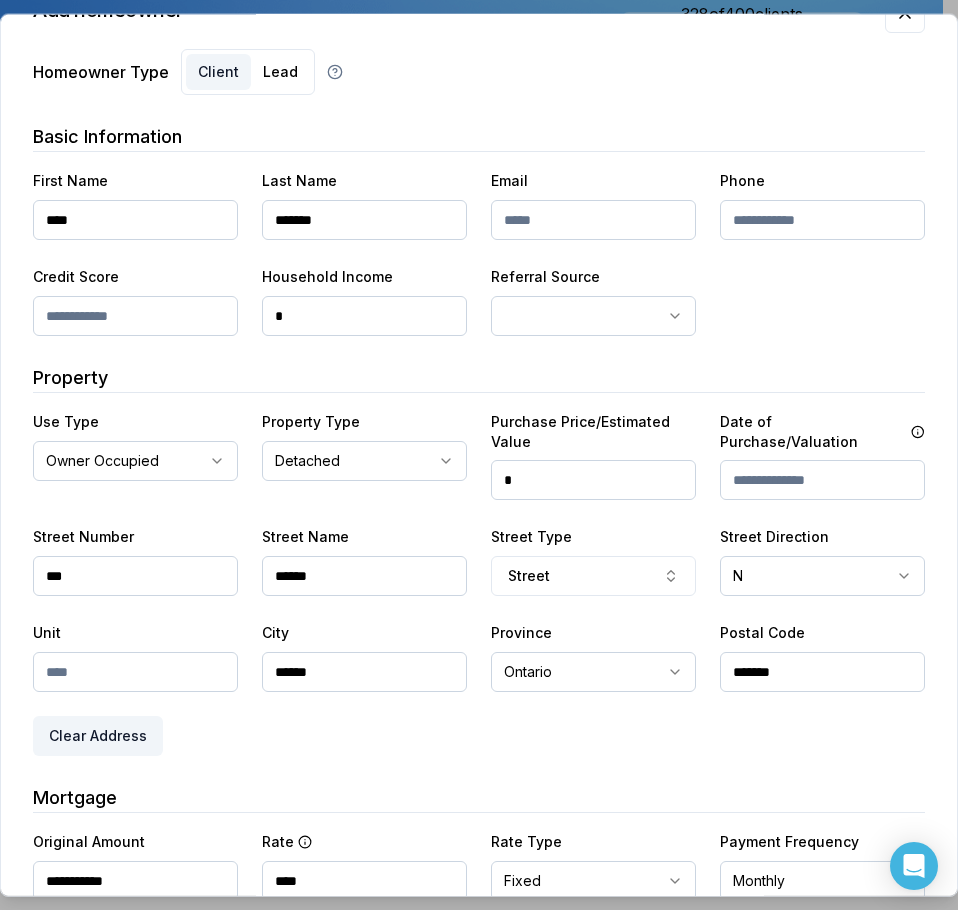 scroll, scrollTop: 57, scrollLeft: 0, axis: vertical 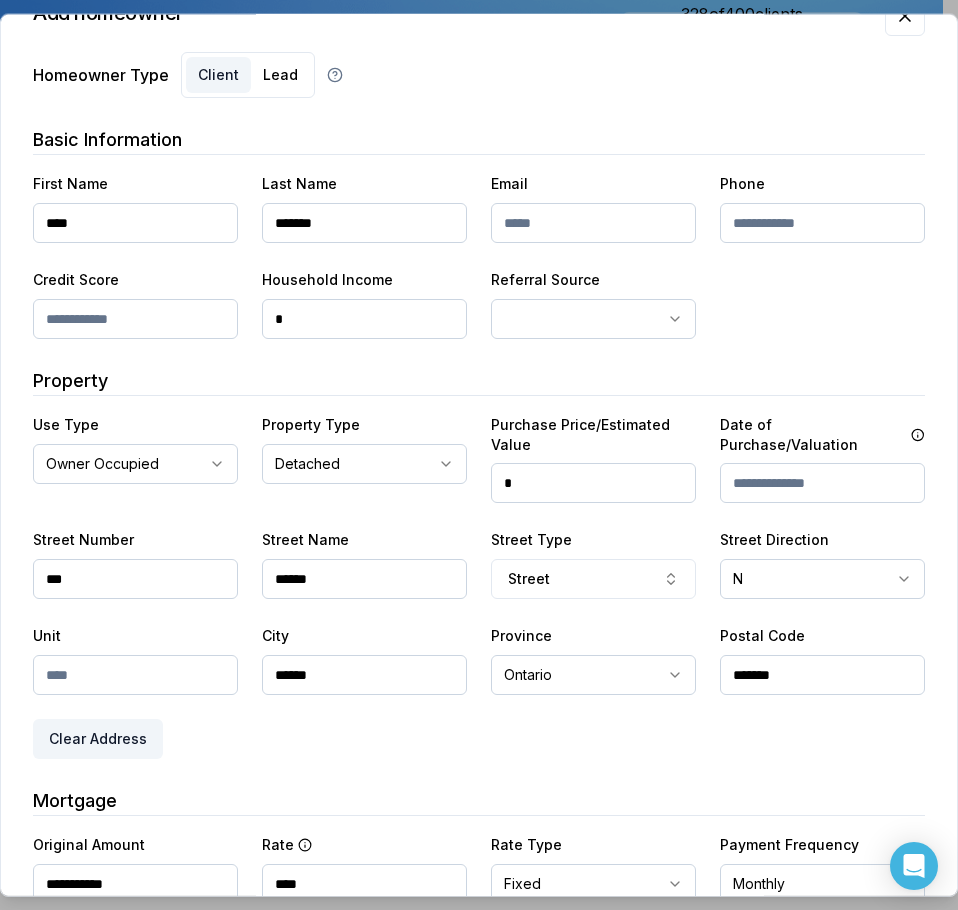 drag, startPoint x: 556, startPoint y: 223, endPoint x: 572, endPoint y: 223, distance: 16 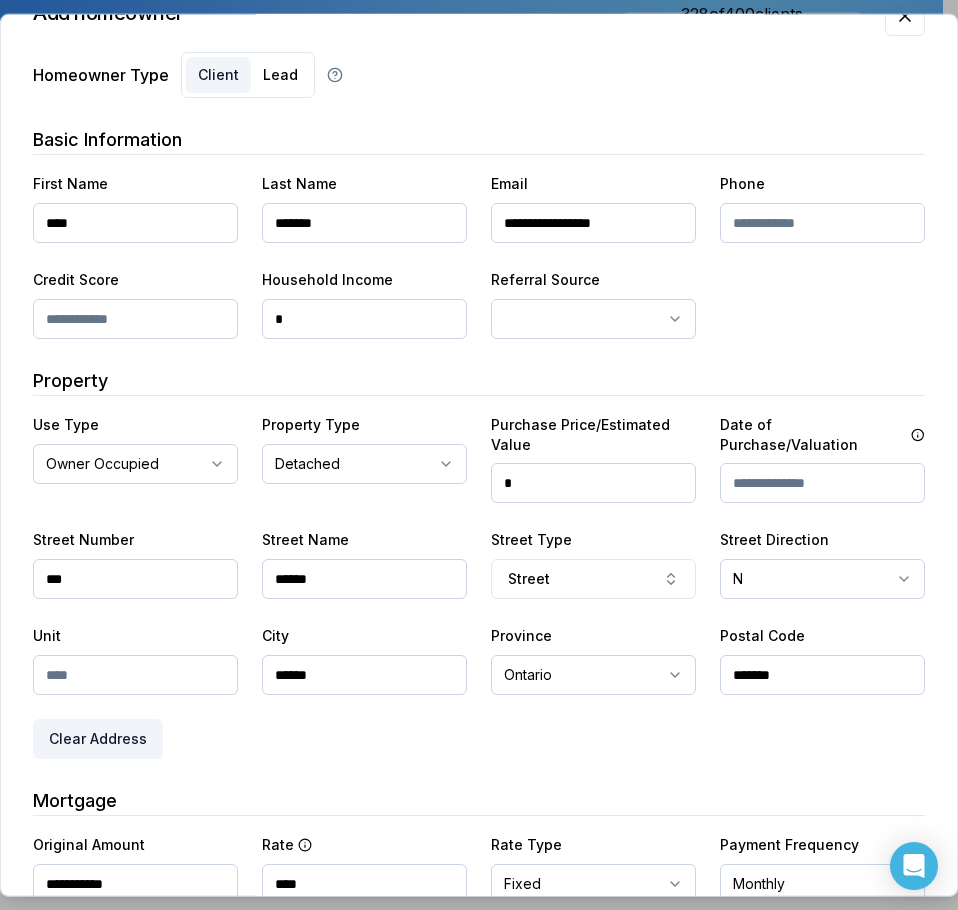 type on "**********" 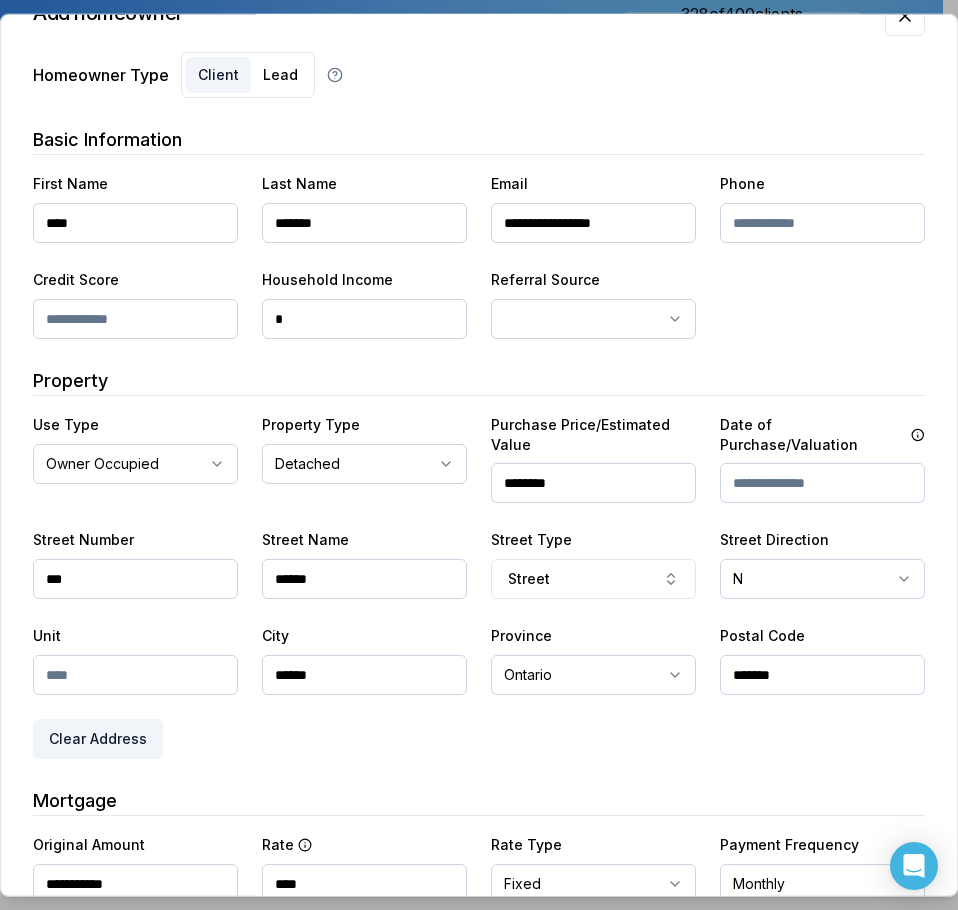 type on "********" 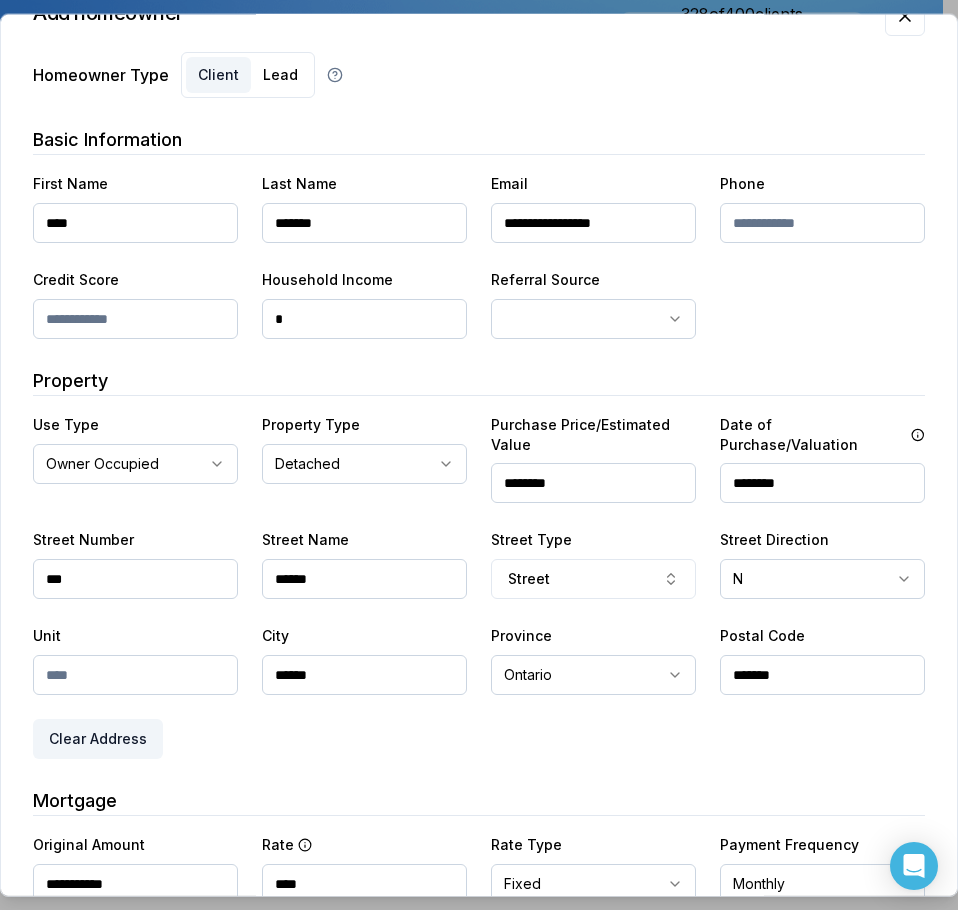click on "**********" at bounding box center (479, 585) 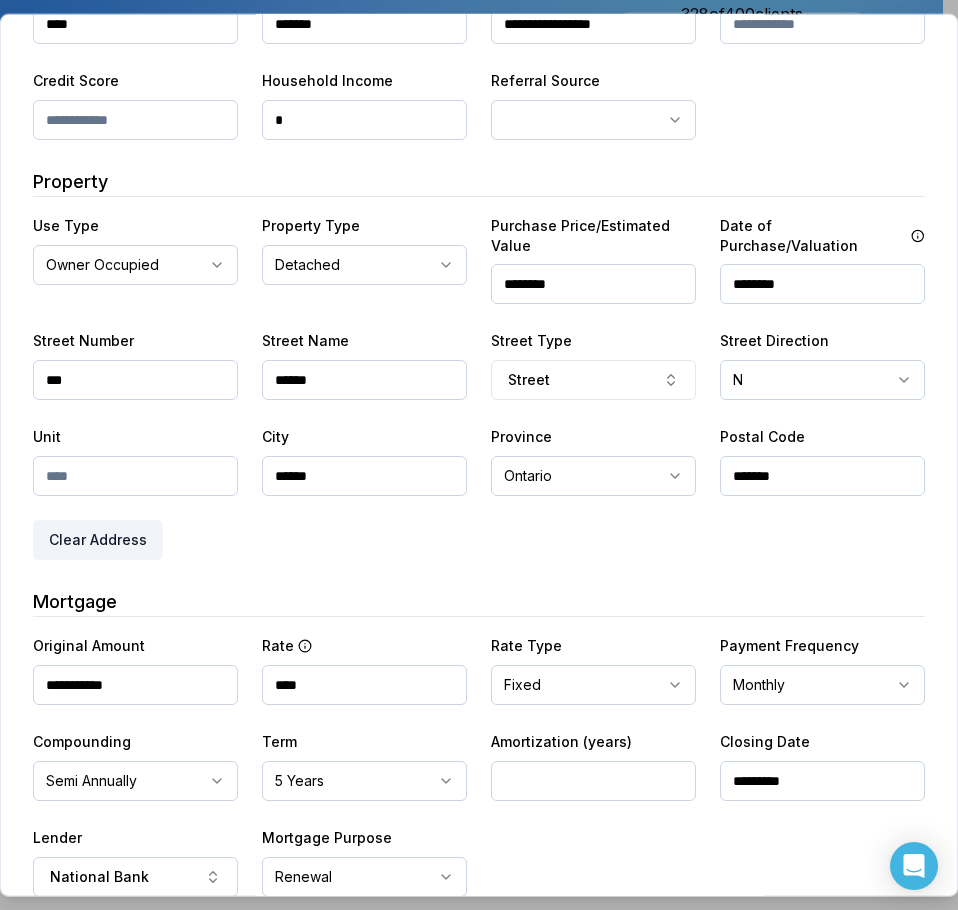 scroll, scrollTop: 157, scrollLeft: 0, axis: vertical 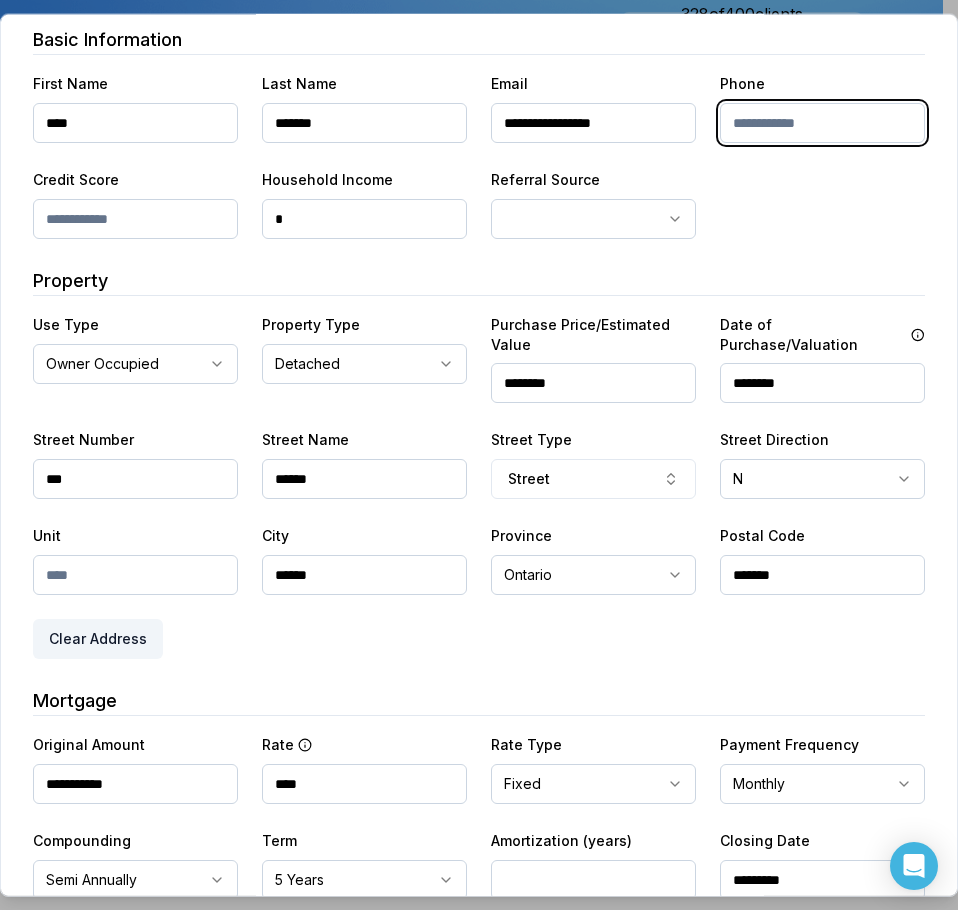 click at bounding box center [822, 123] 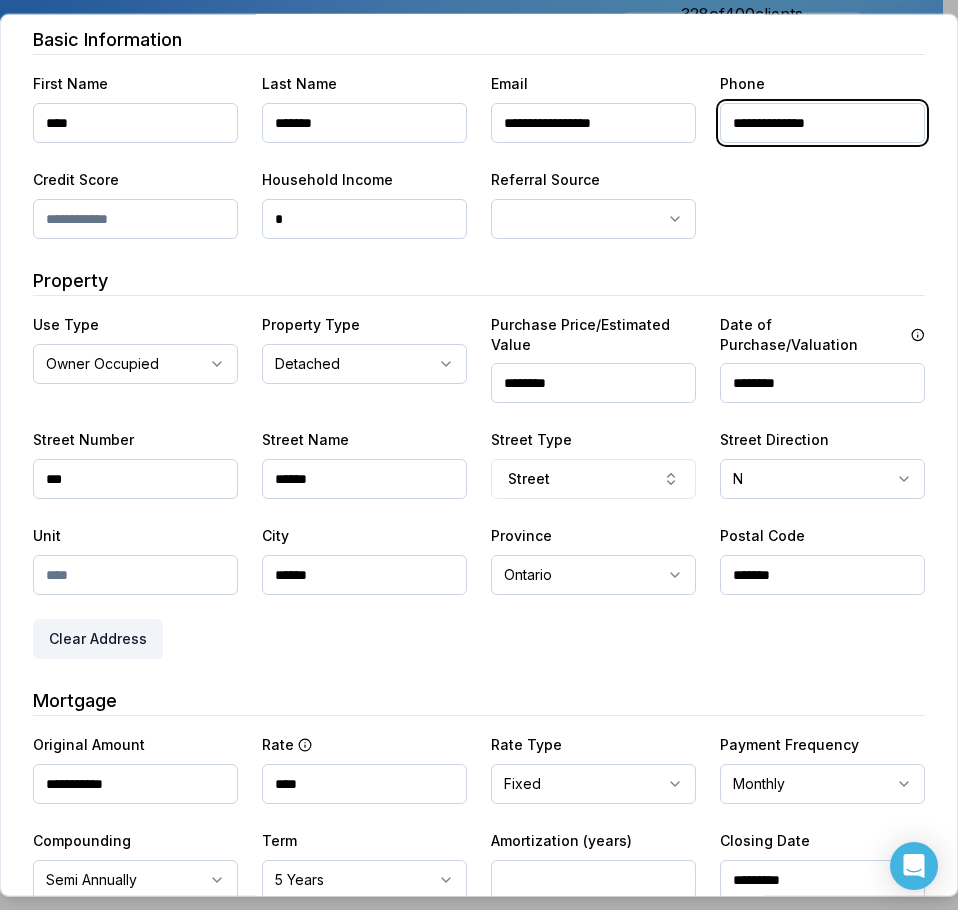 type on "**********" 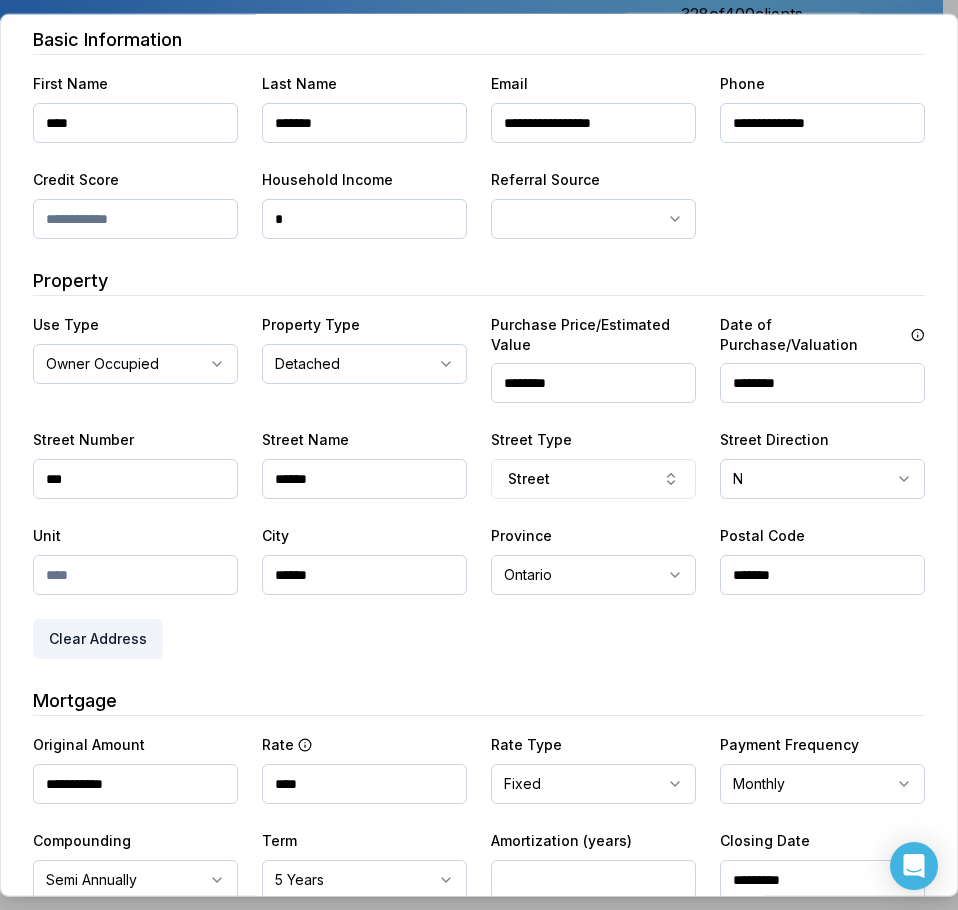 click on "**********" at bounding box center (479, 508) 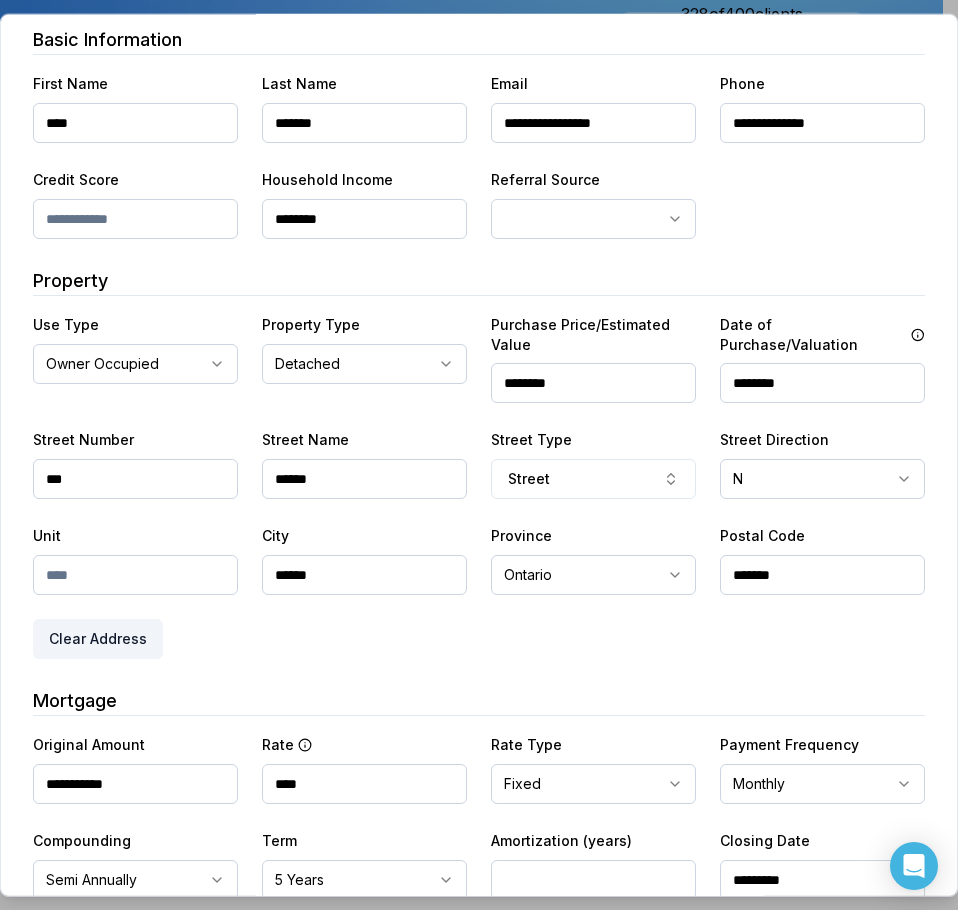 type on "********" 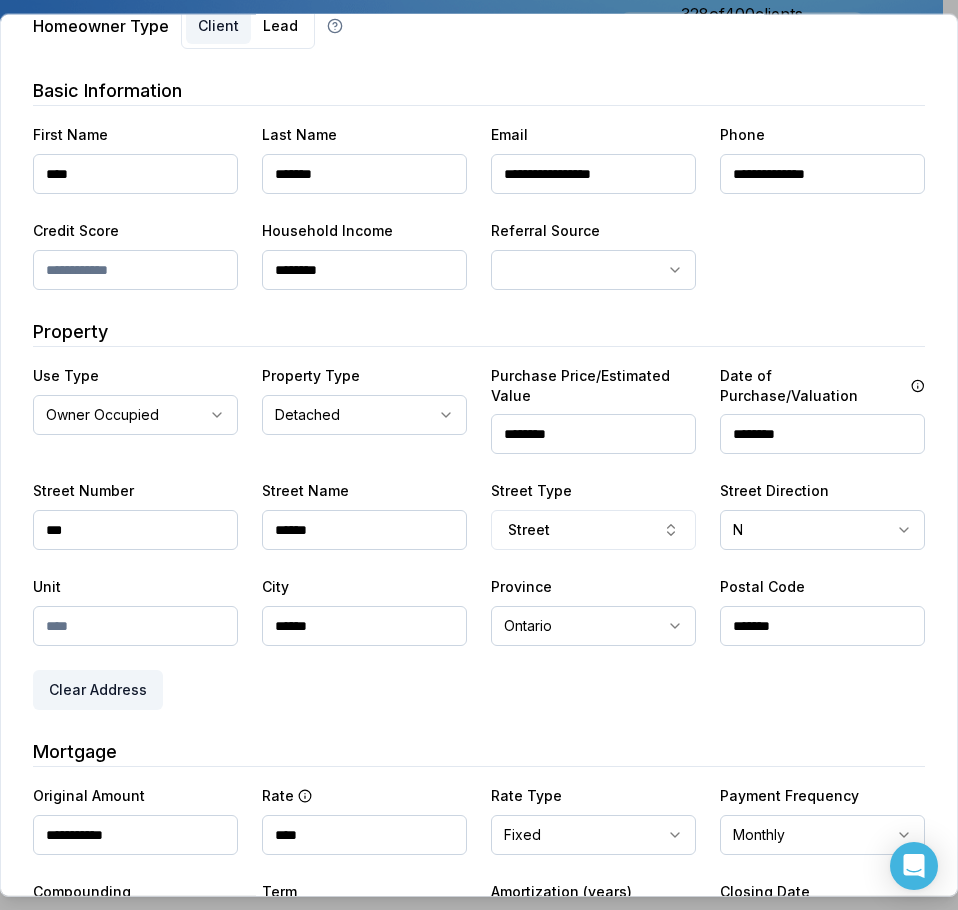 scroll, scrollTop: 57, scrollLeft: 0, axis: vertical 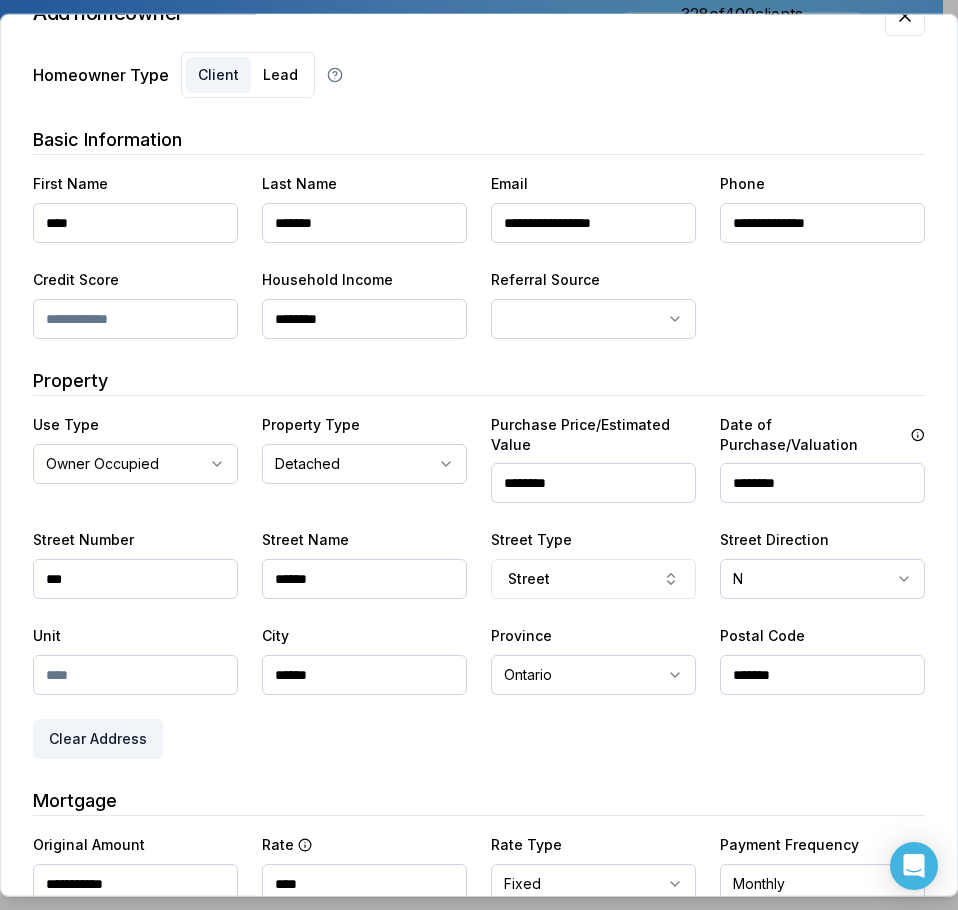drag, startPoint x: 760, startPoint y: 462, endPoint x: 820, endPoint y: 463, distance: 60.00833 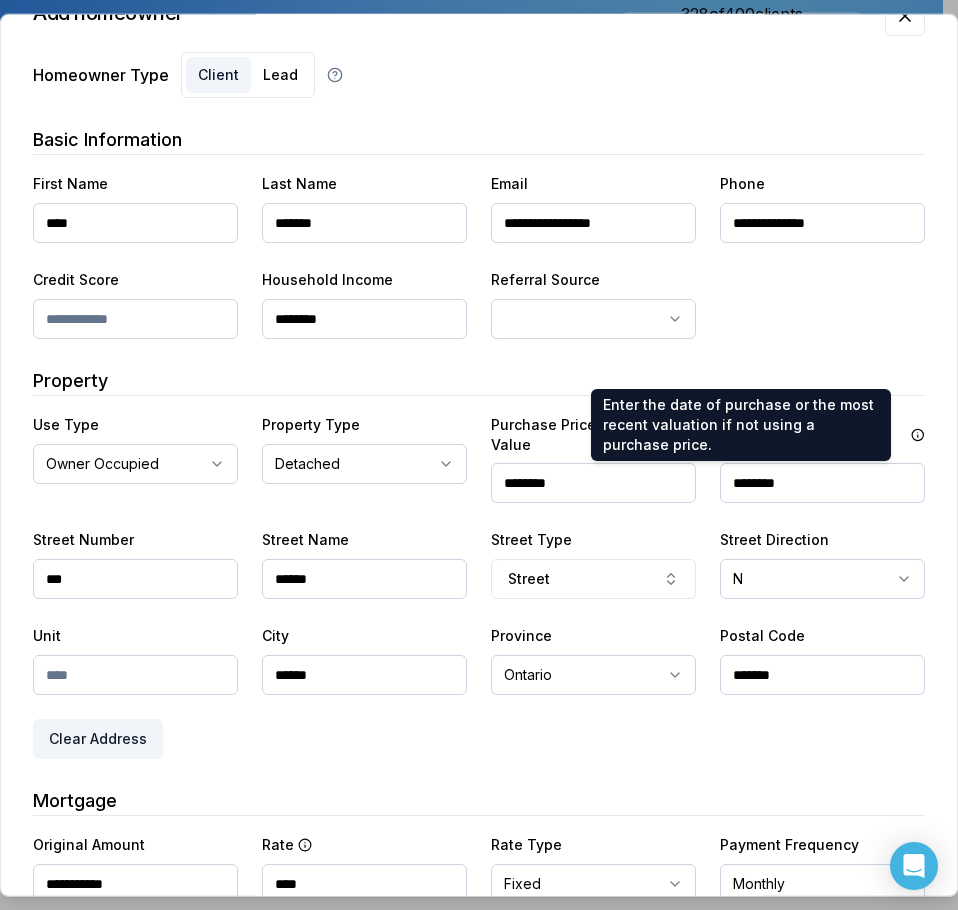 click on "**********" at bounding box center (479, 608) 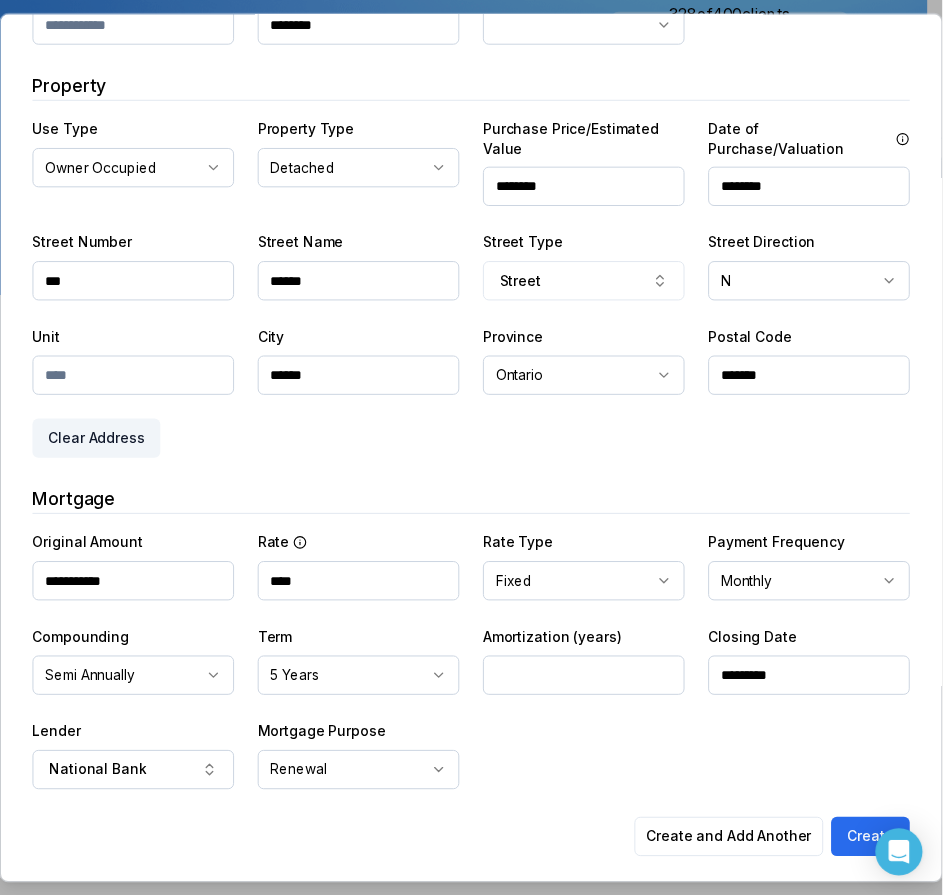scroll, scrollTop: 357, scrollLeft: 0, axis: vertical 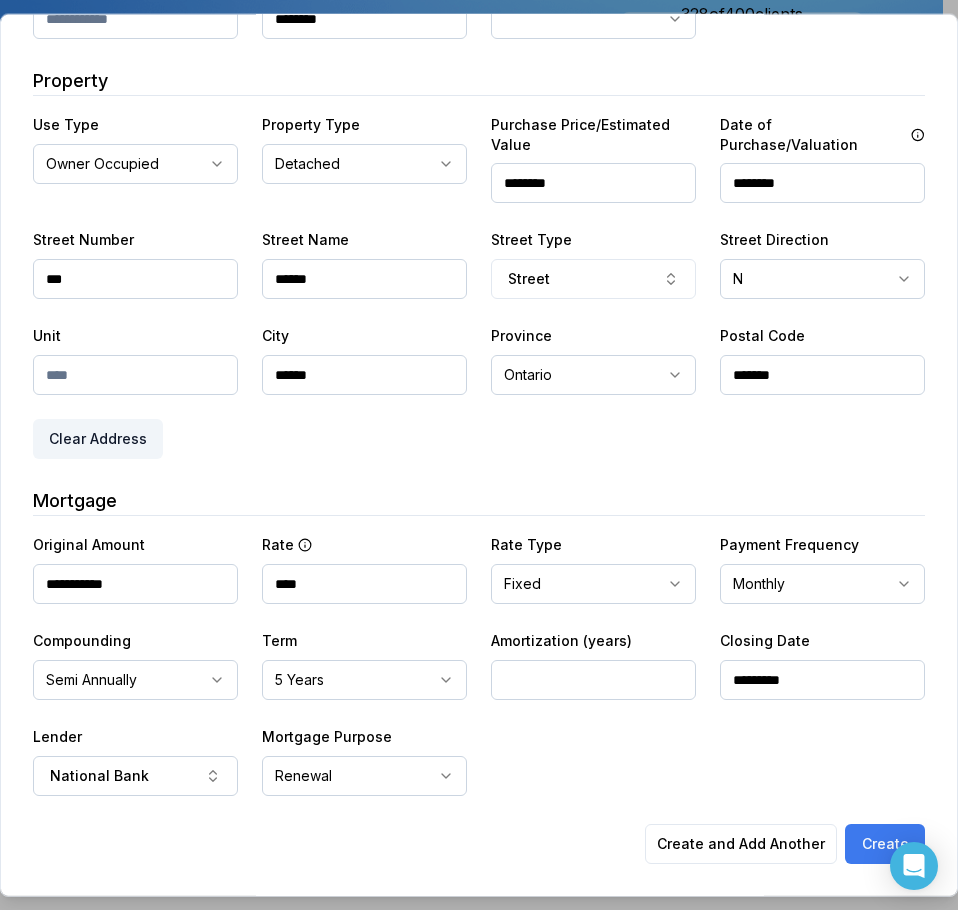 click on "Create" at bounding box center (885, 844) 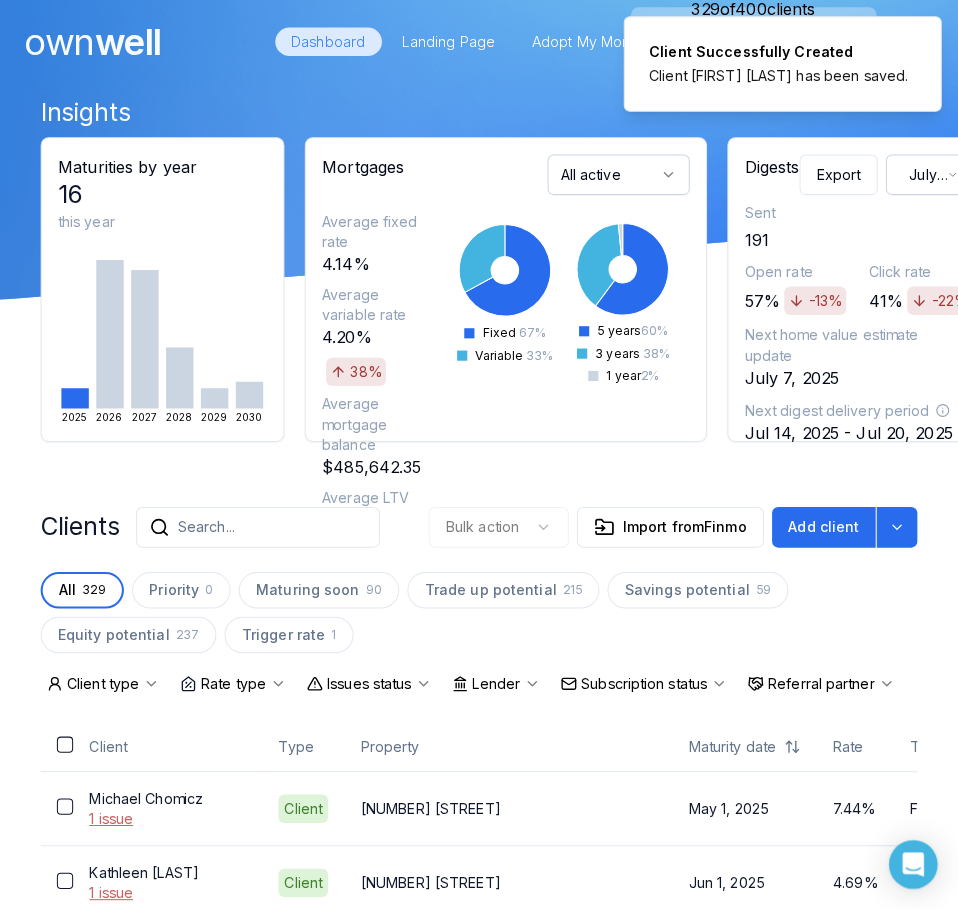 scroll, scrollTop: 0, scrollLeft: 0, axis: both 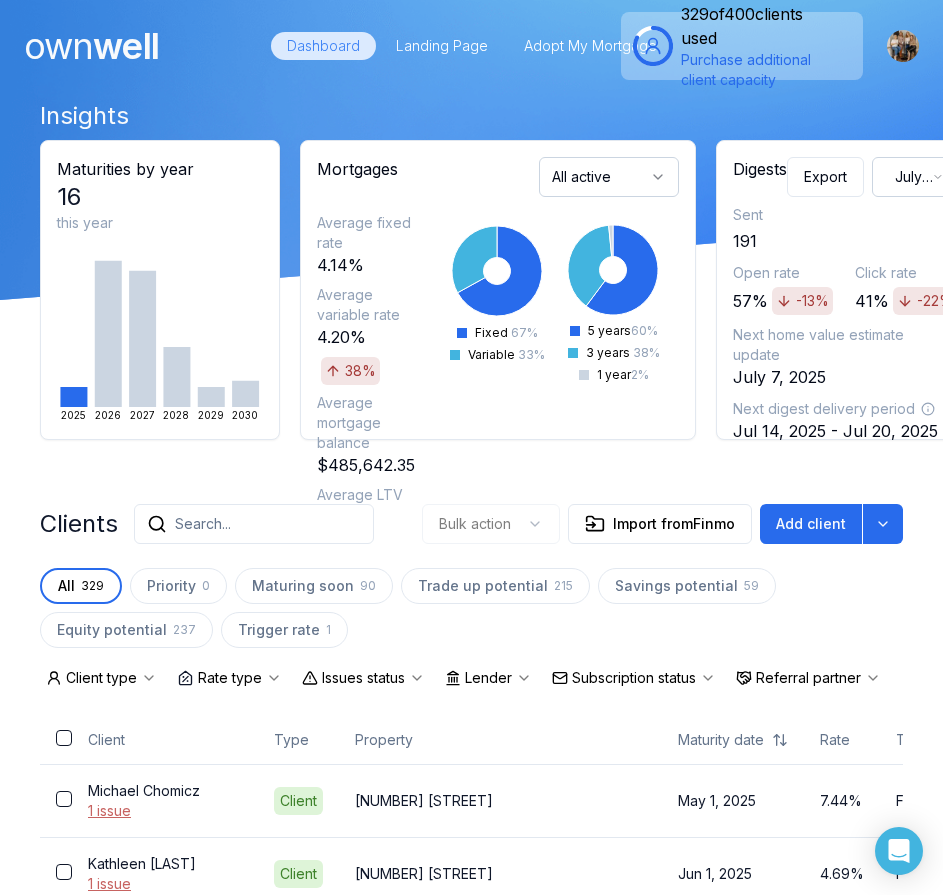 click on "Search..." at bounding box center [254, 524] 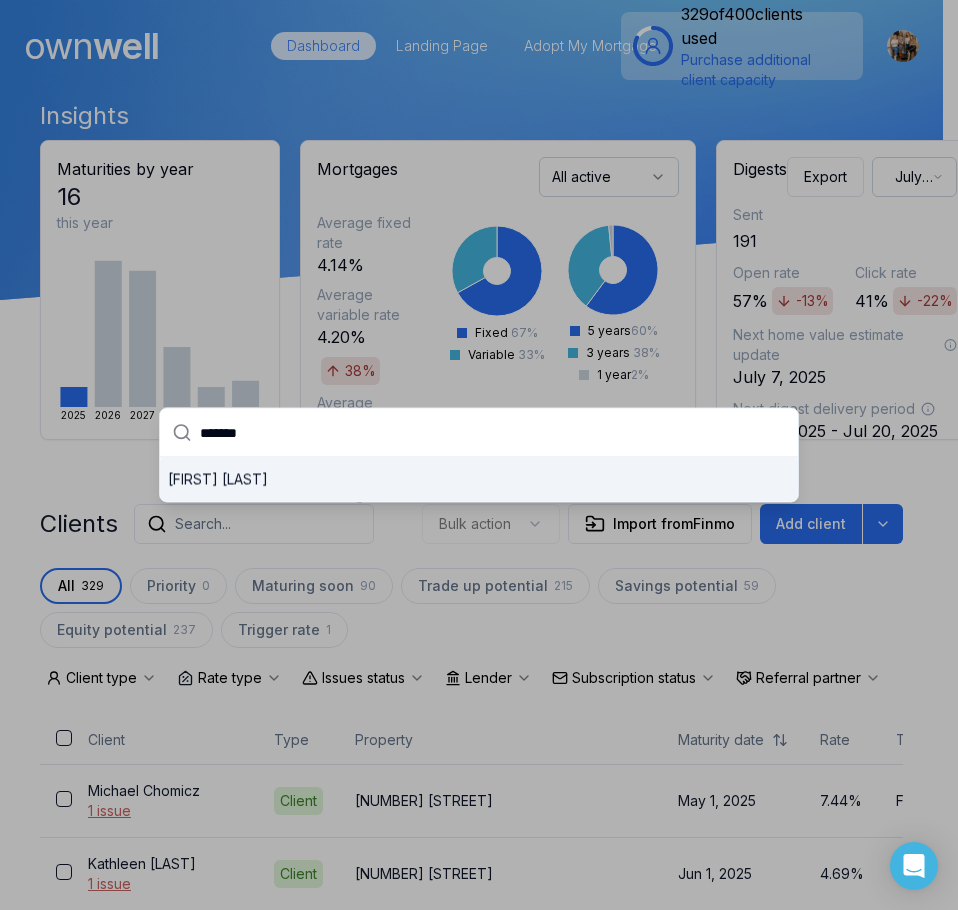 type on "*******" 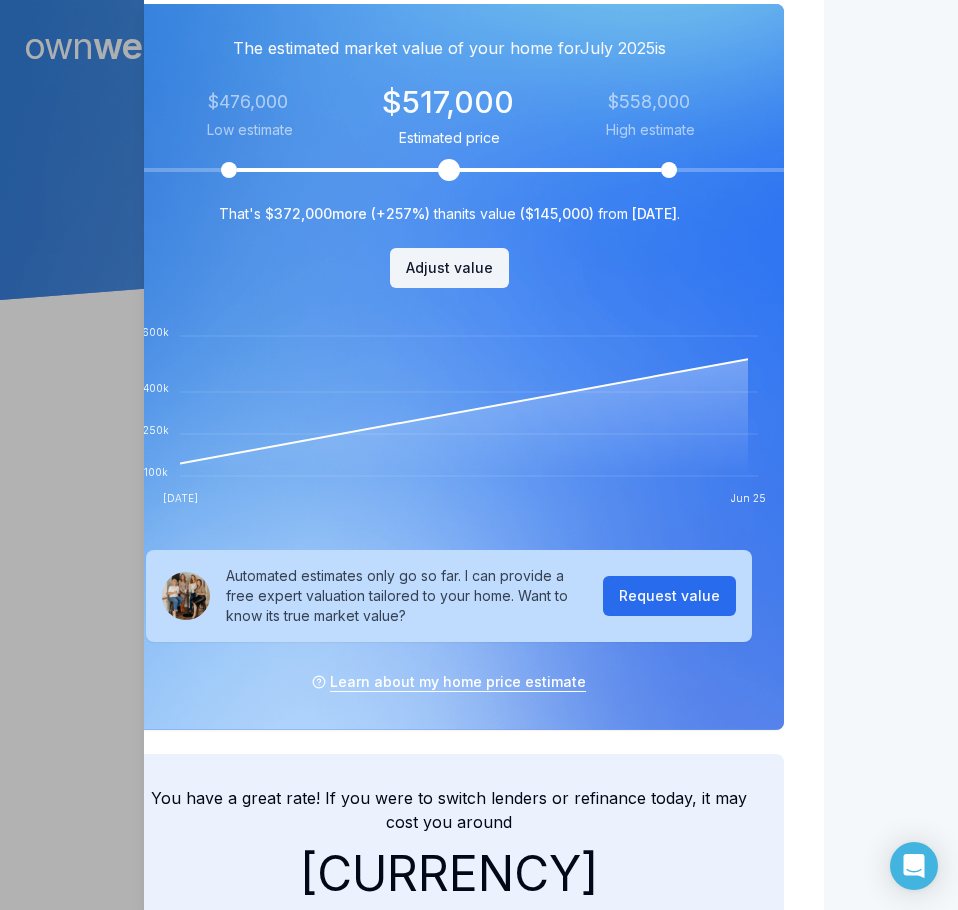 scroll, scrollTop: 1000, scrollLeft: 0, axis: vertical 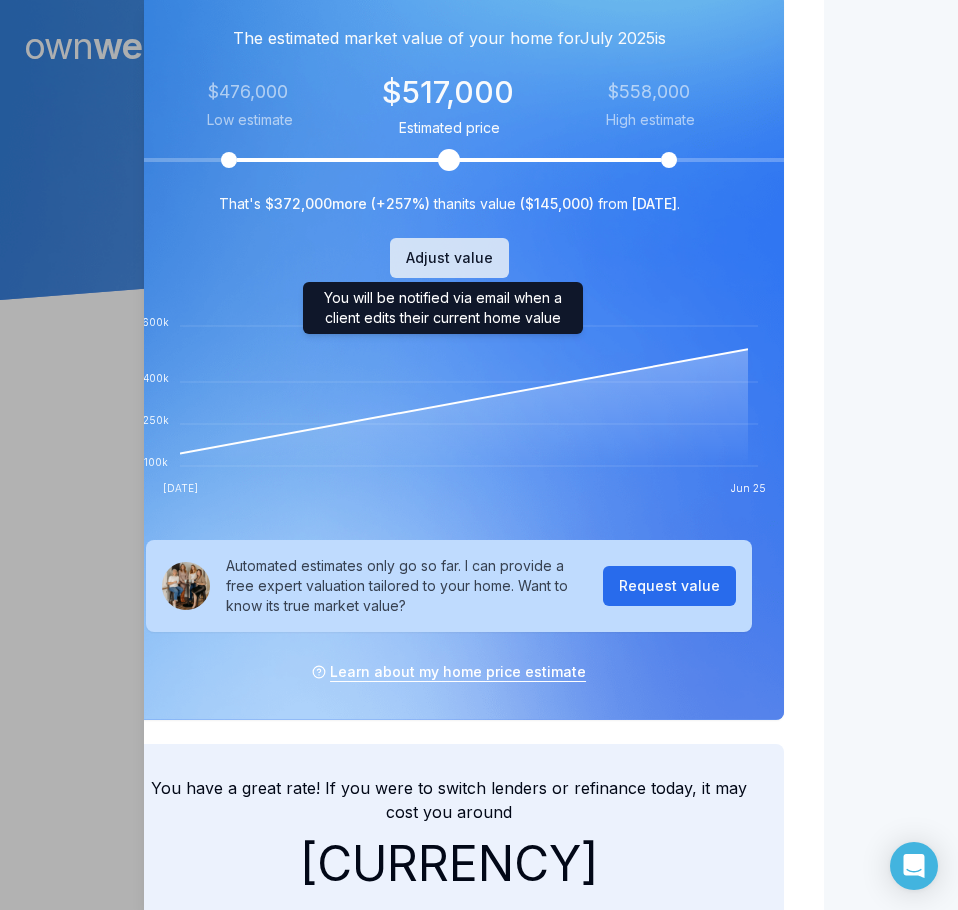click on "Adjust value" at bounding box center [449, 258] 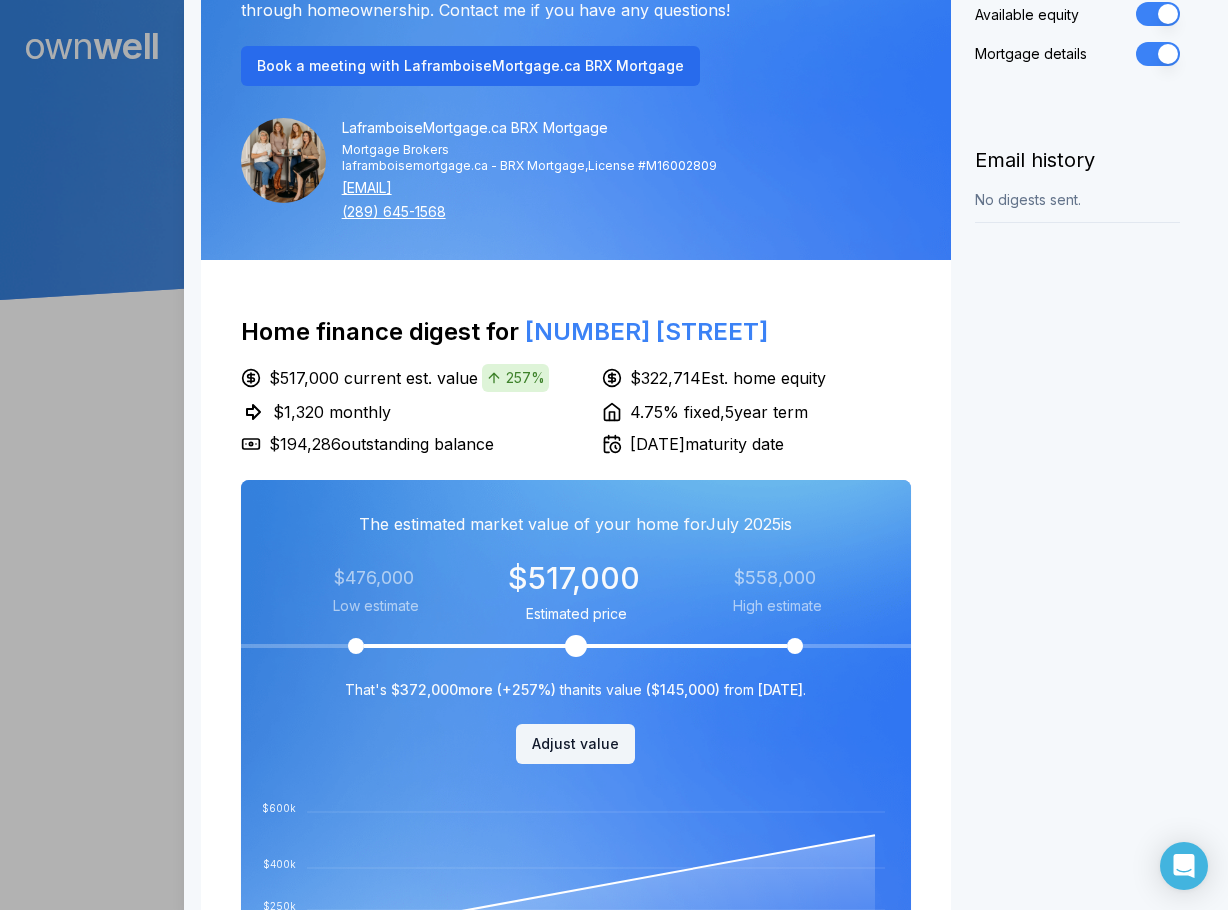 scroll, scrollTop: 100, scrollLeft: 0, axis: vertical 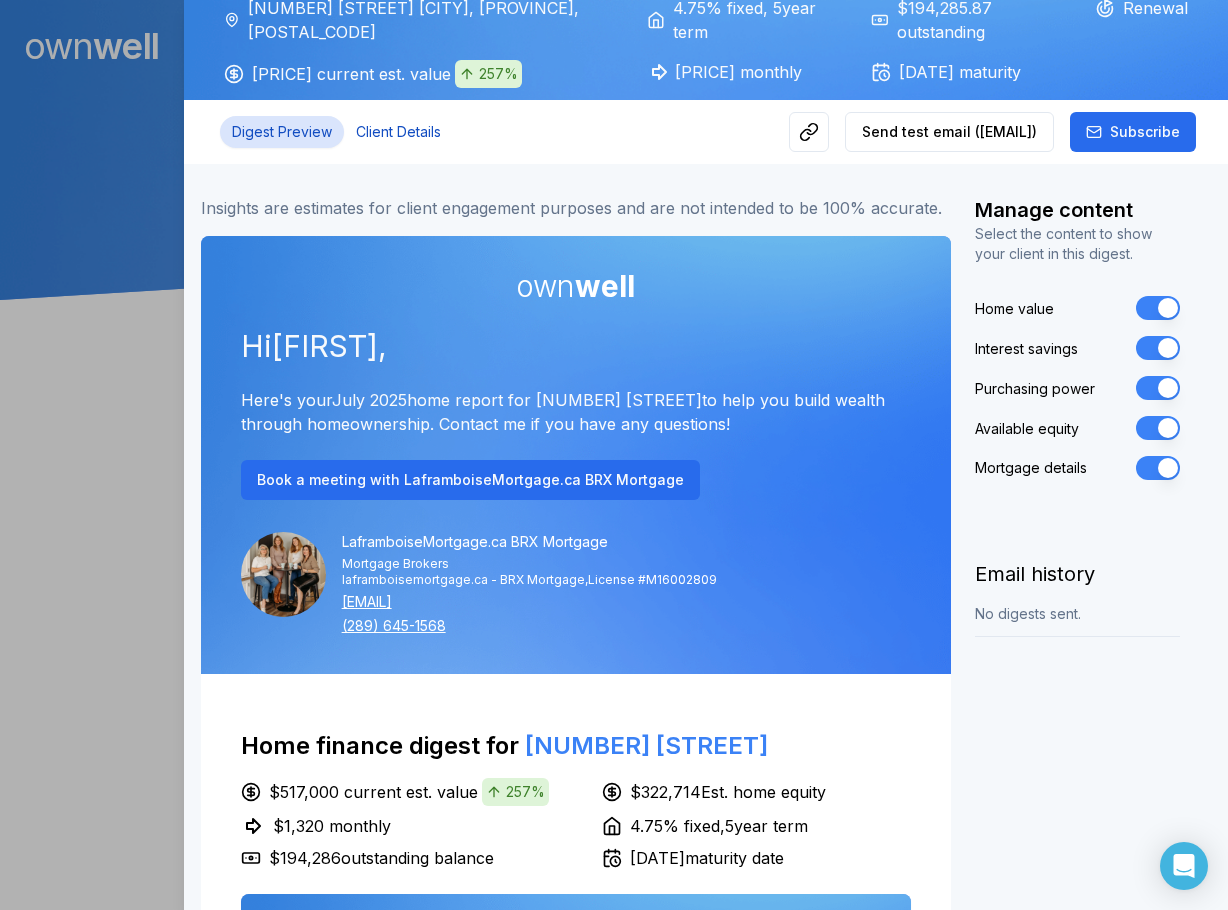 click on "Client Details" at bounding box center (398, 132) 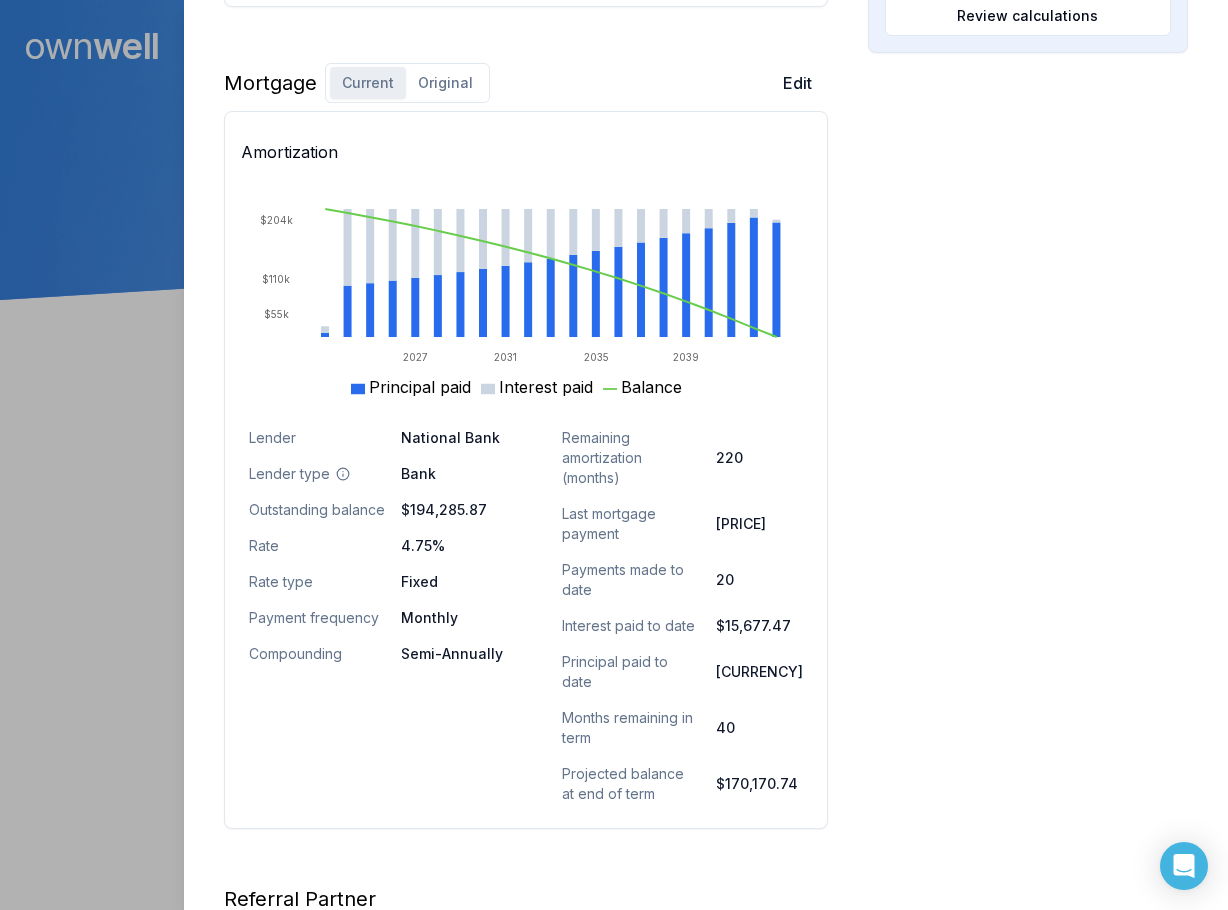 scroll, scrollTop: 1092, scrollLeft: 0, axis: vertical 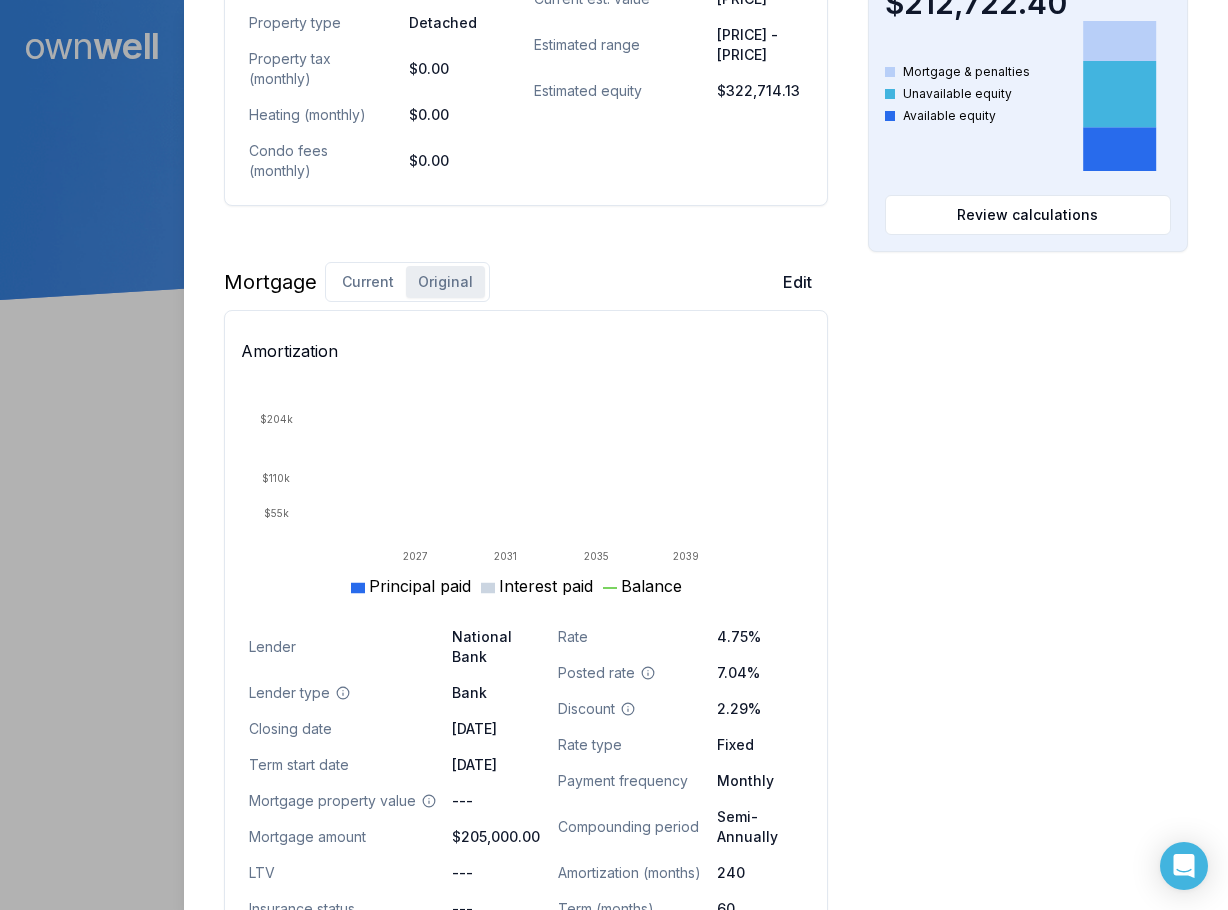 click on "Original" at bounding box center [445, 282] 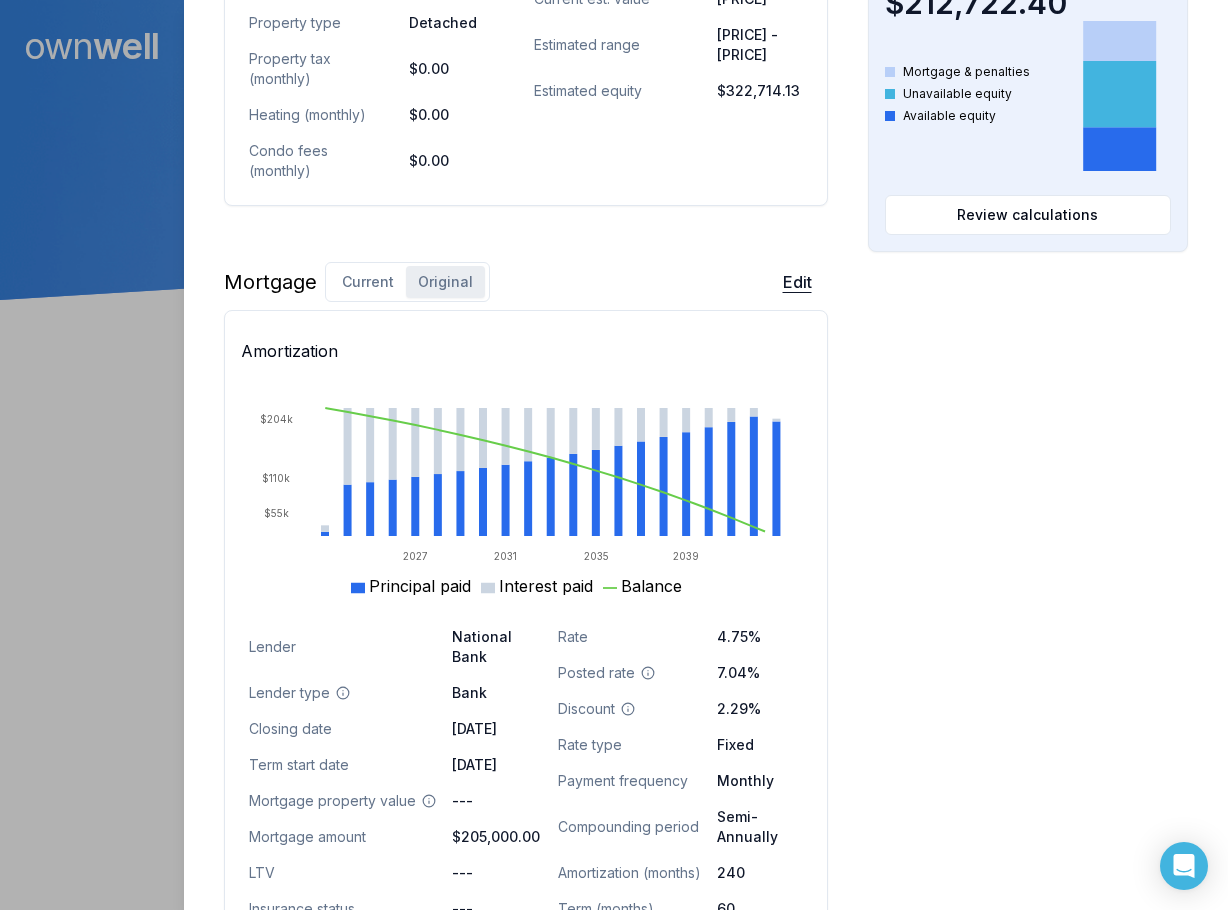 click on "Edit" at bounding box center (797, 282) 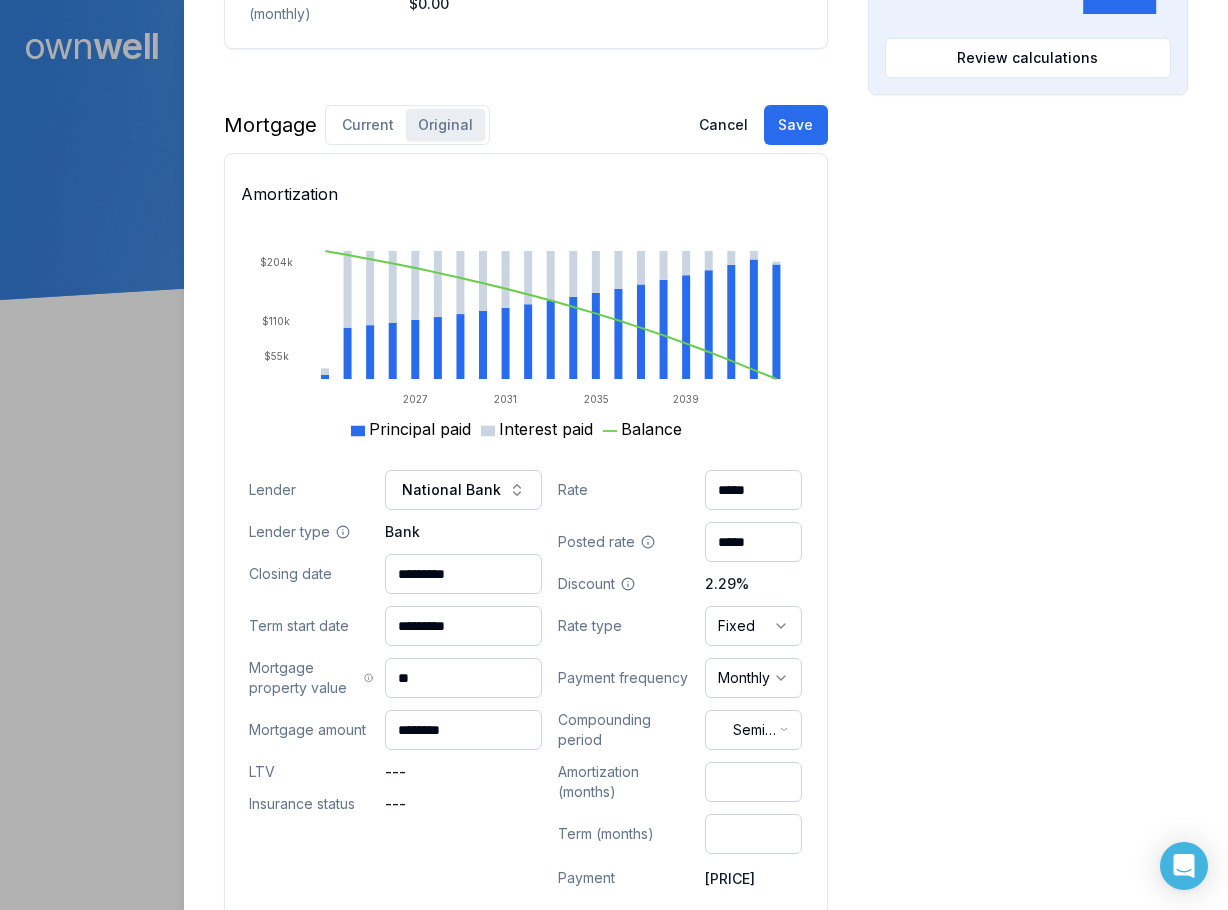 scroll, scrollTop: 1292, scrollLeft: 0, axis: vertical 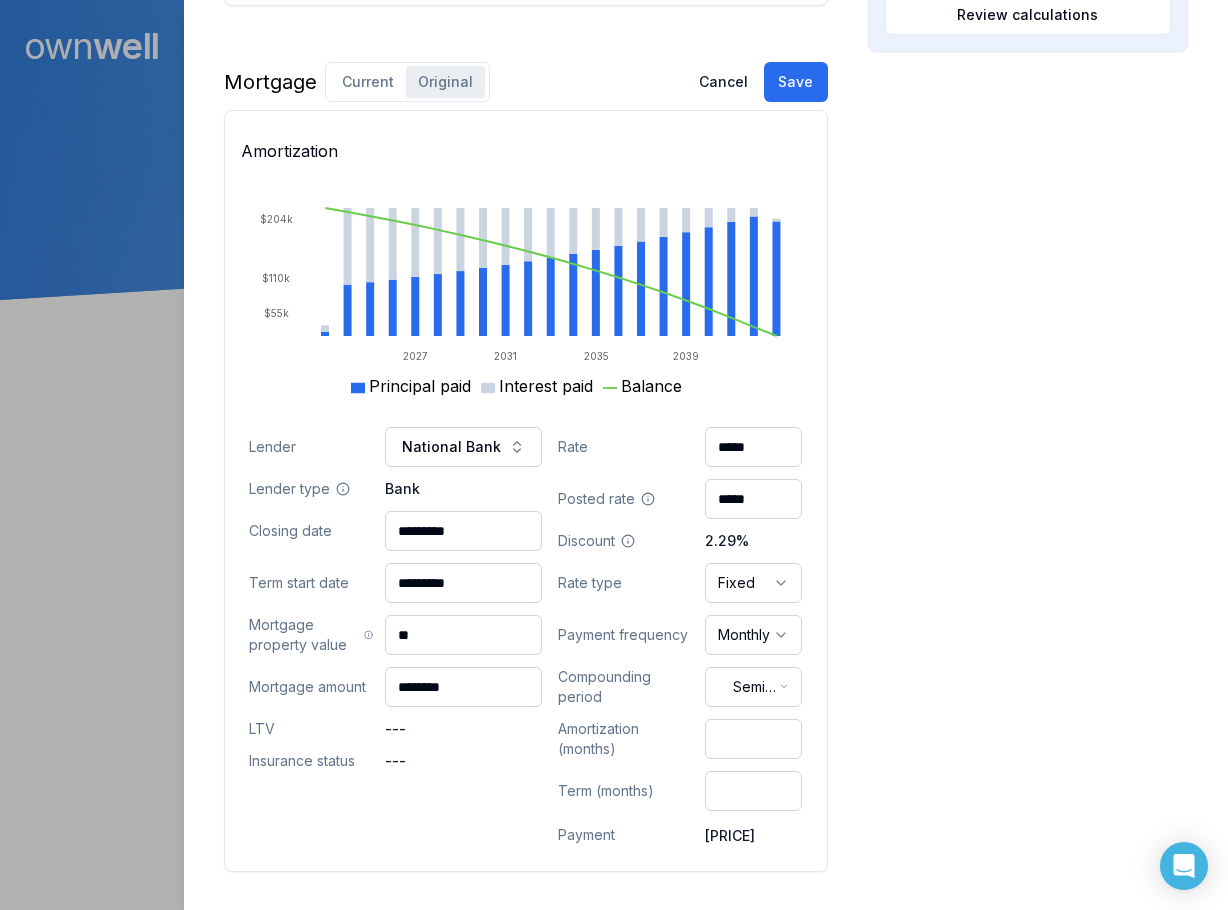 drag, startPoint x: 475, startPoint y: 472, endPoint x: 442, endPoint y: 471, distance: 33.01515 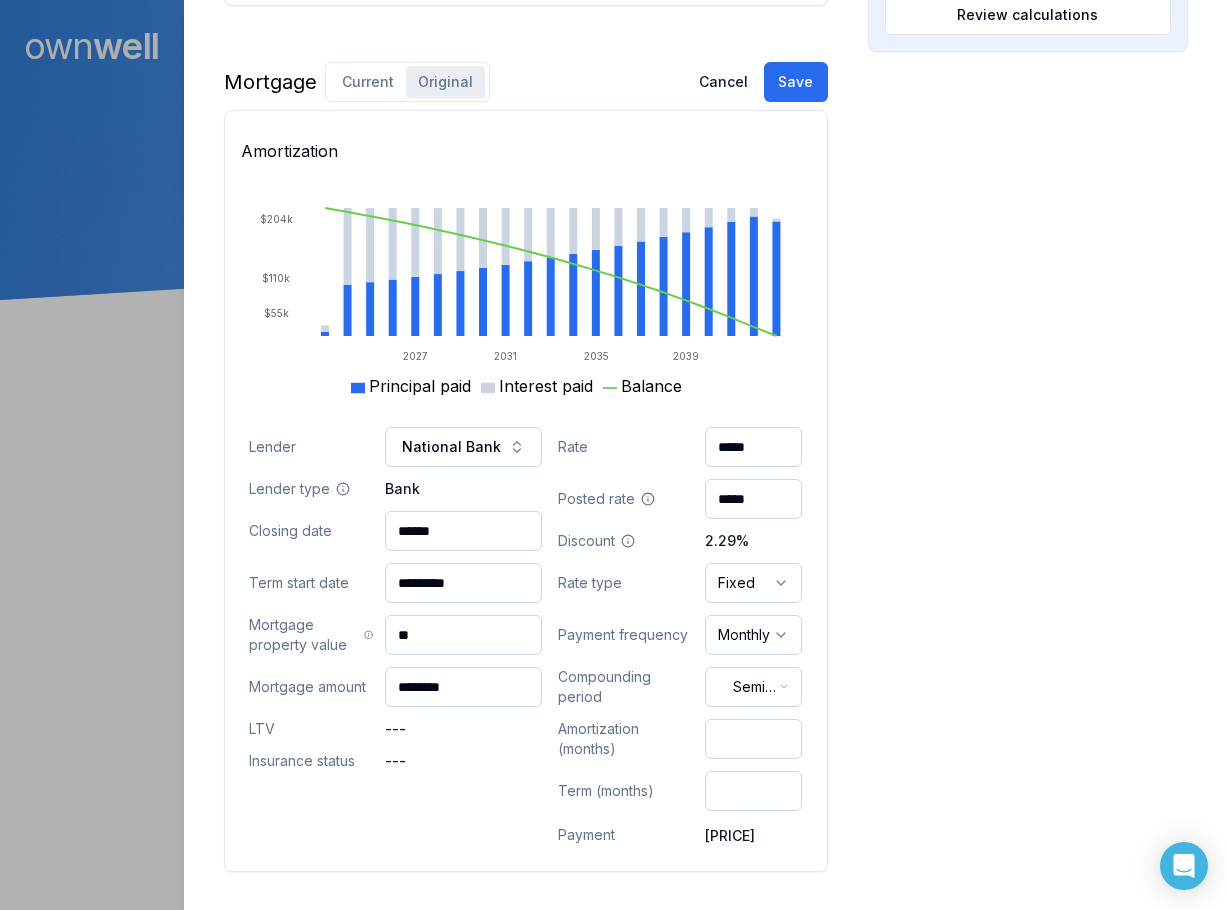 drag, startPoint x: 641, startPoint y: 447, endPoint x: 507, endPoint y: 471, distance: 136.1323 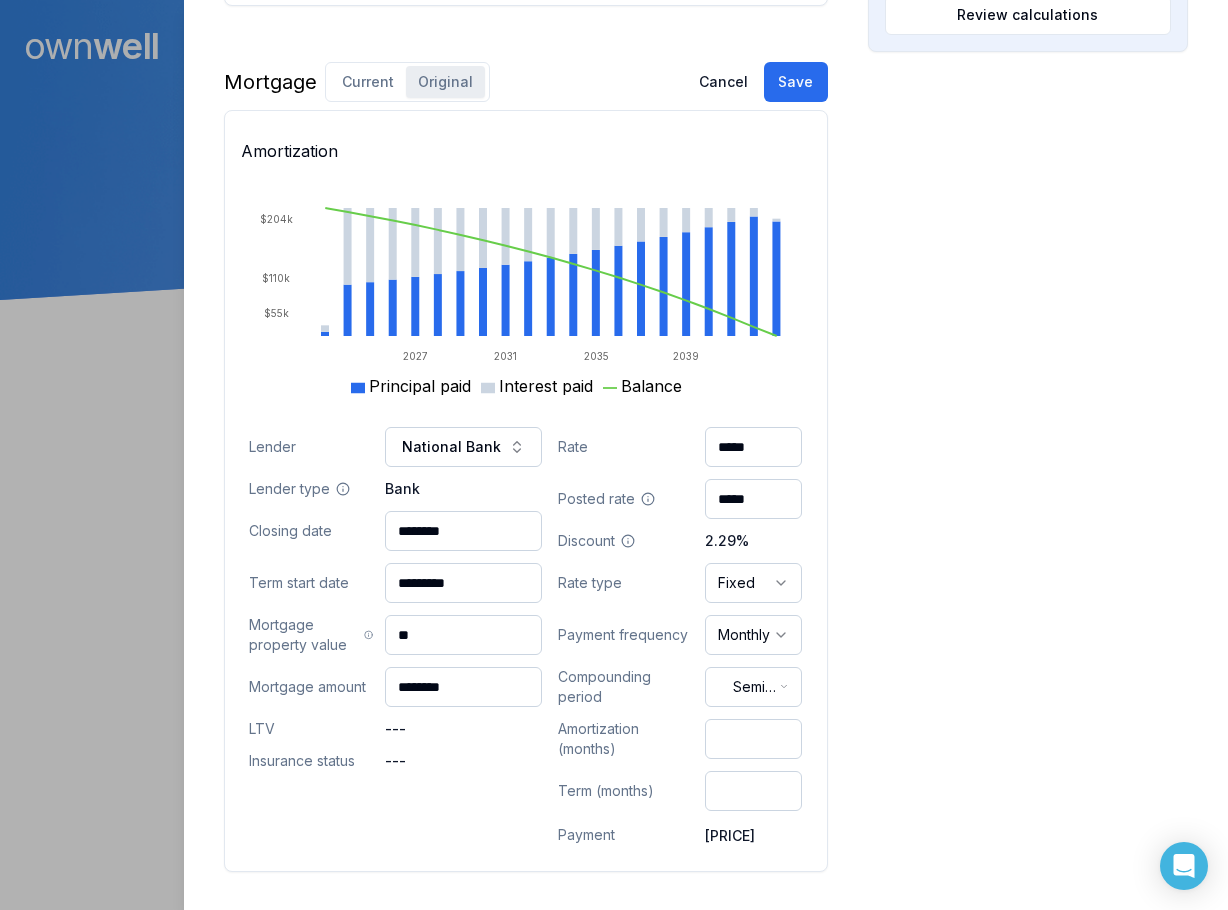 type on "********" 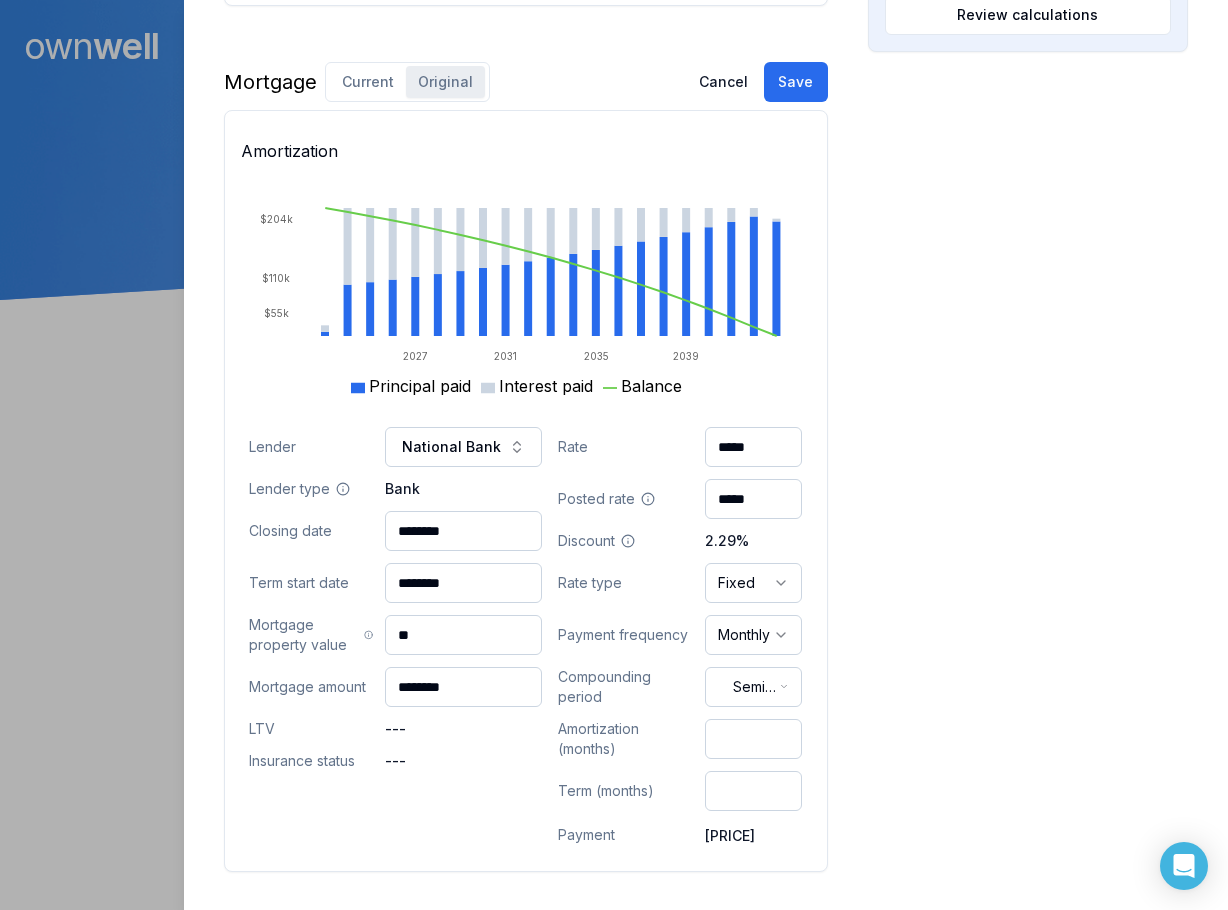 type on "********" 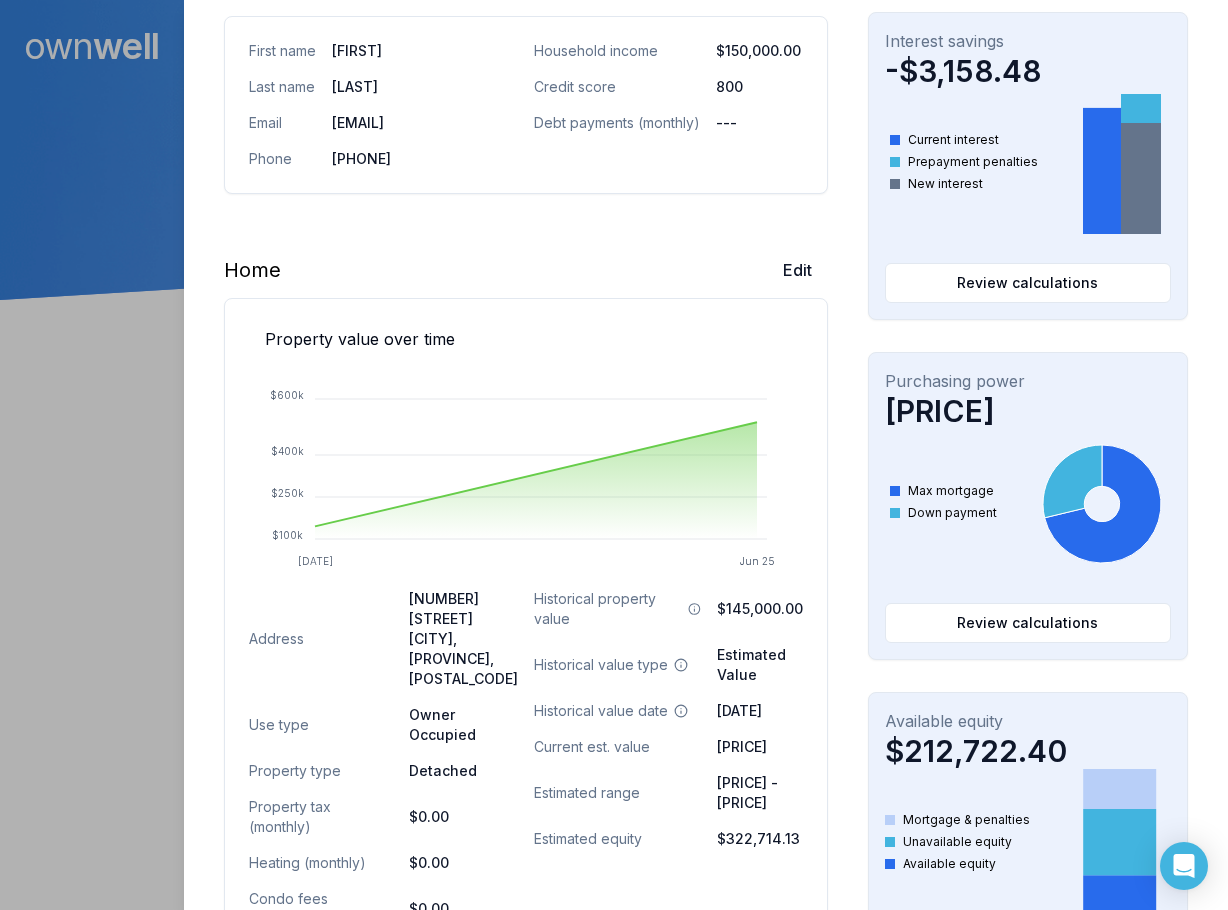 scroll, scrollTop: 956, scrollLeft: 0, axis: vertical 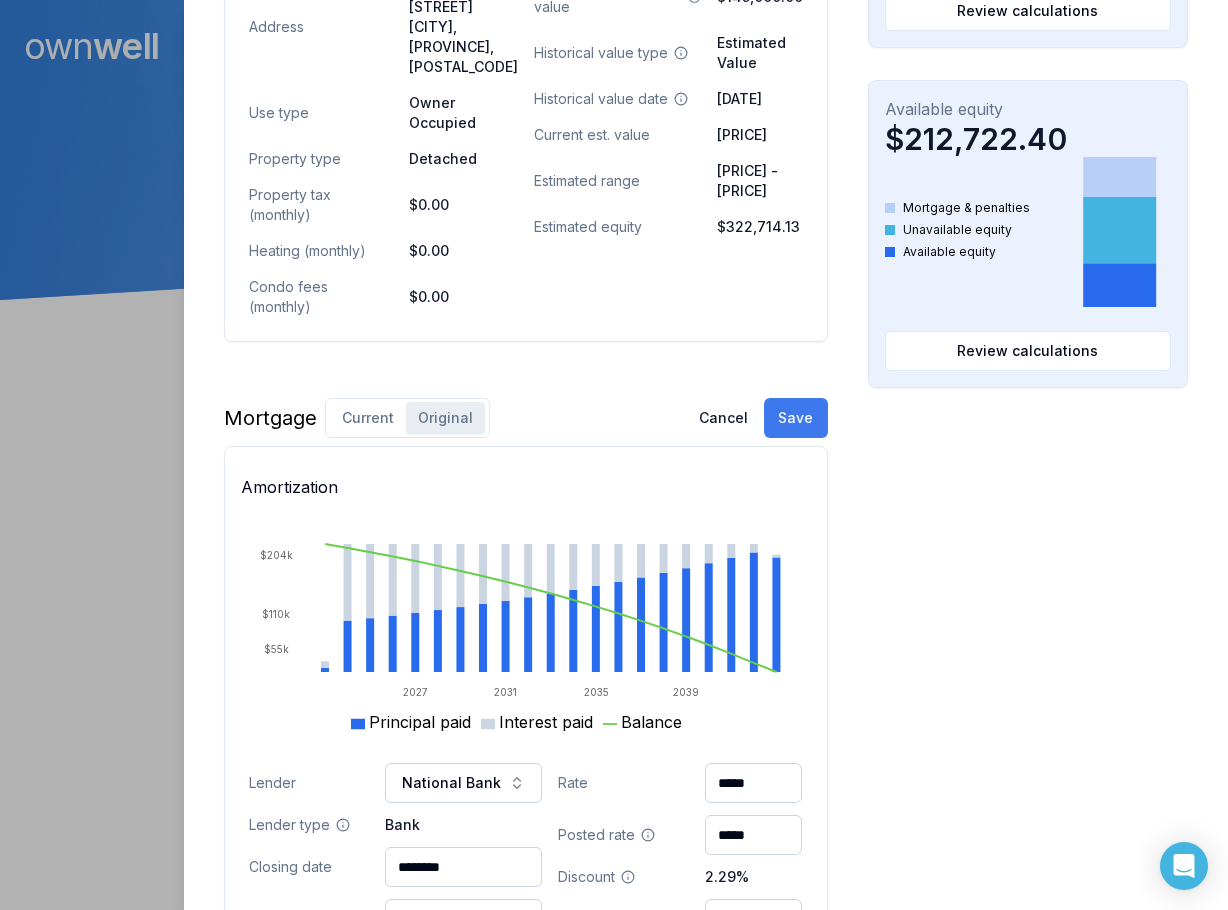 click on "Save" at bounding box center (796, 418) 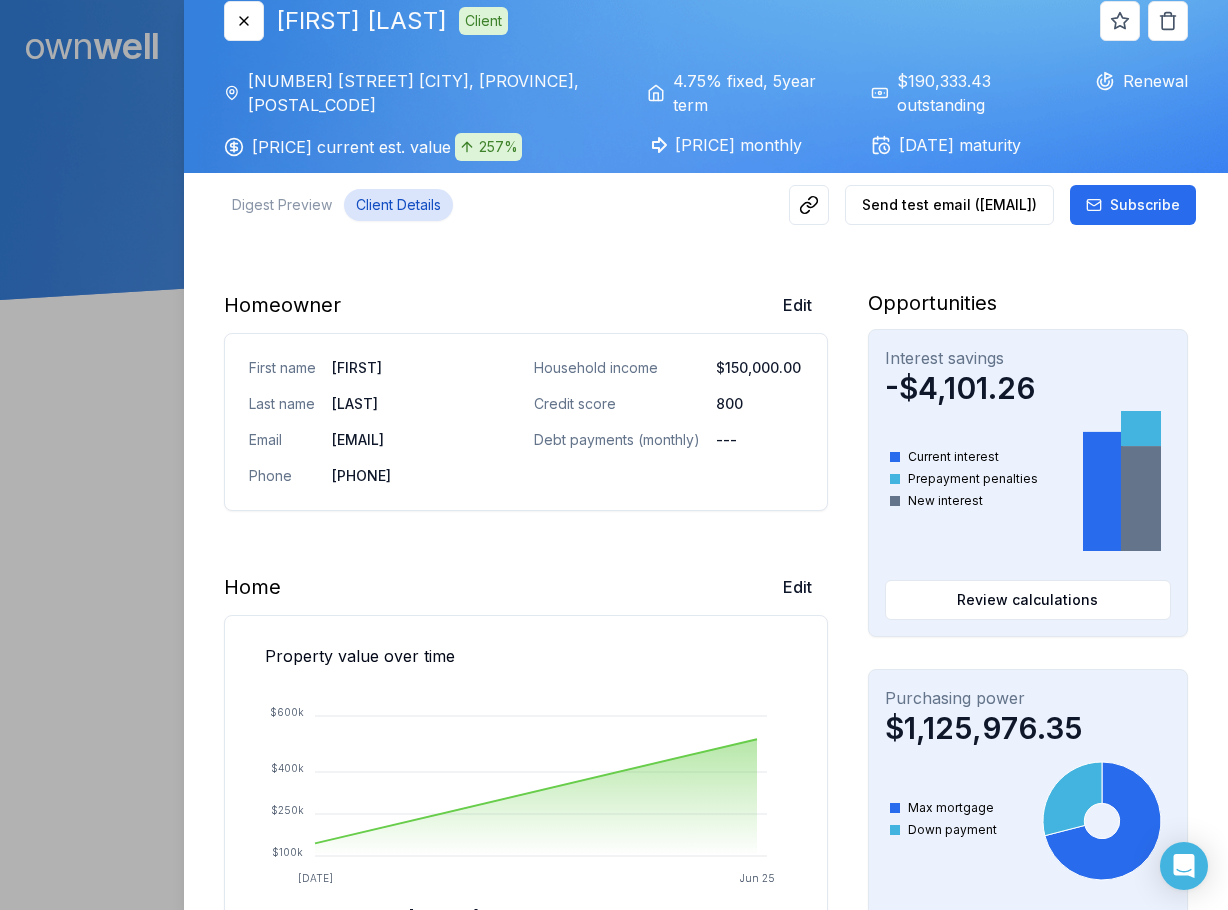 scroll, scrollTop: 0, scrollLeft: 0, axis: both 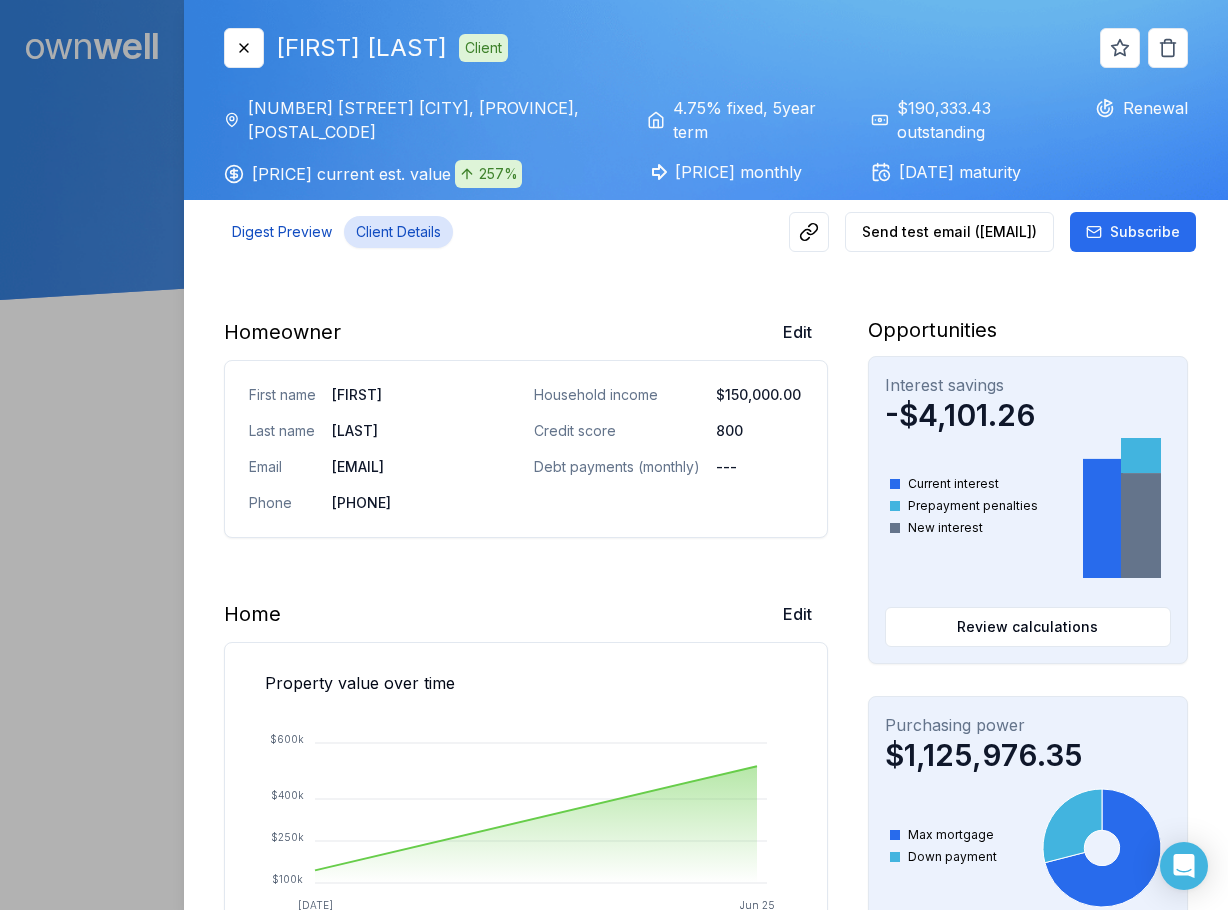 click on "Digest Preview" at bounding box center [282, 232] 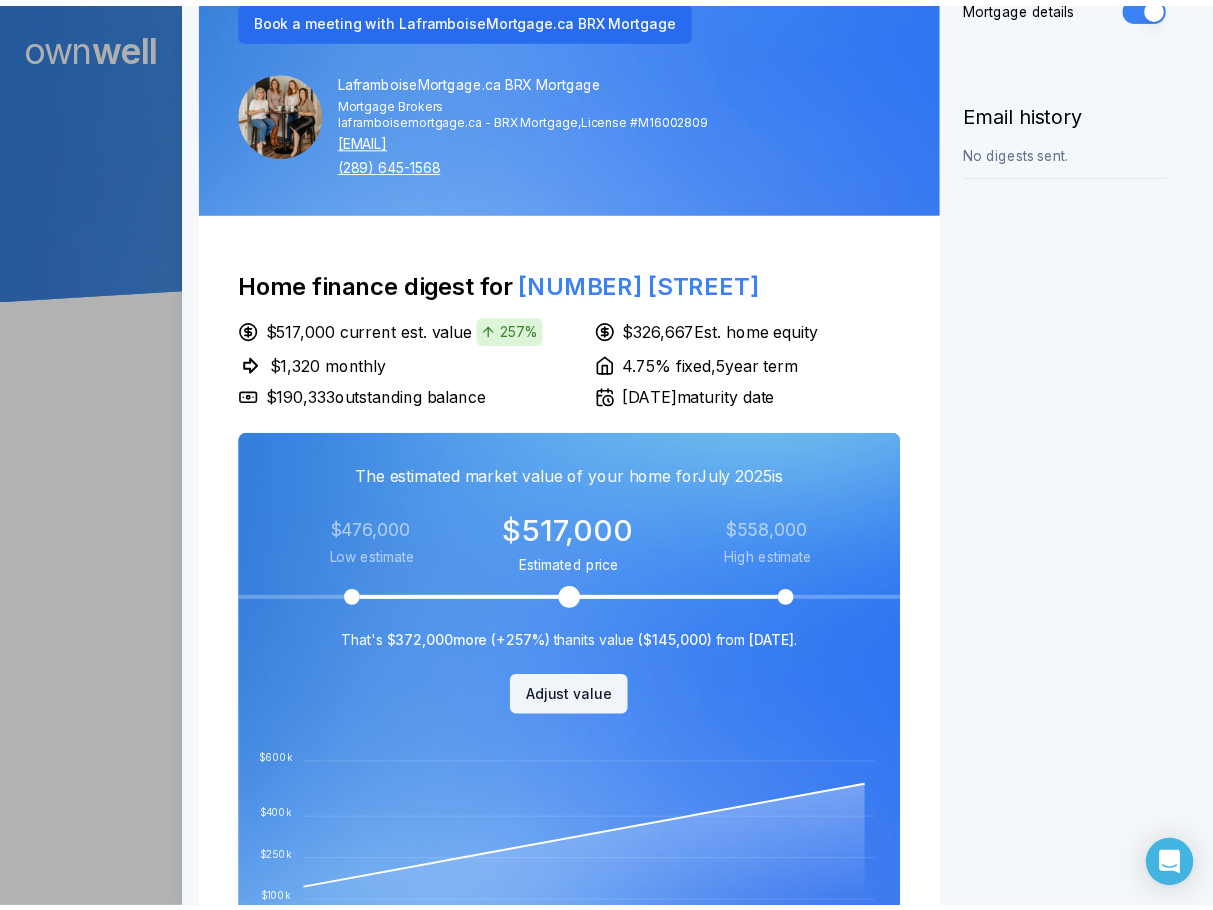 scroll, scrollTop: 0, scrollLeft: 0, axis: both 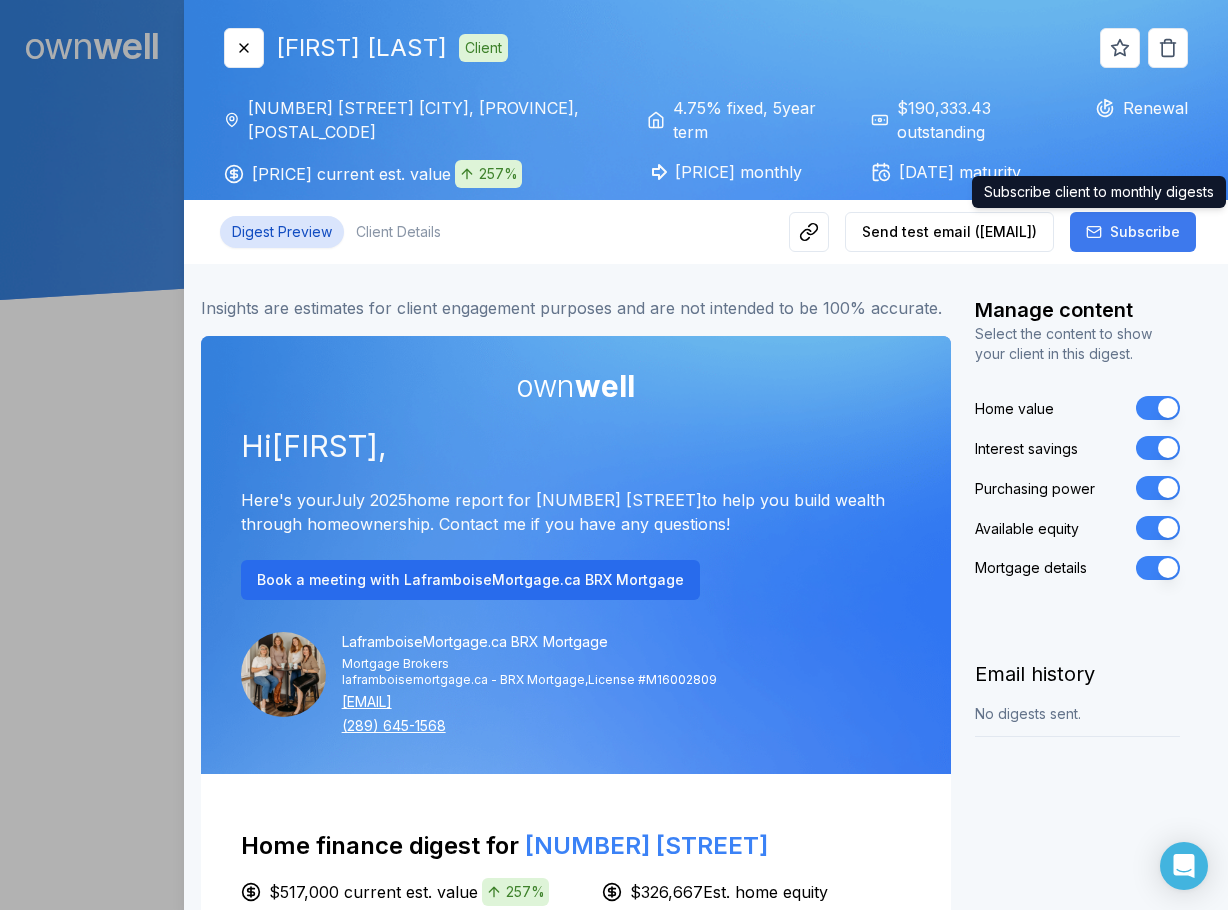 click on "Subscribe" at bounding box center [1133, 232] 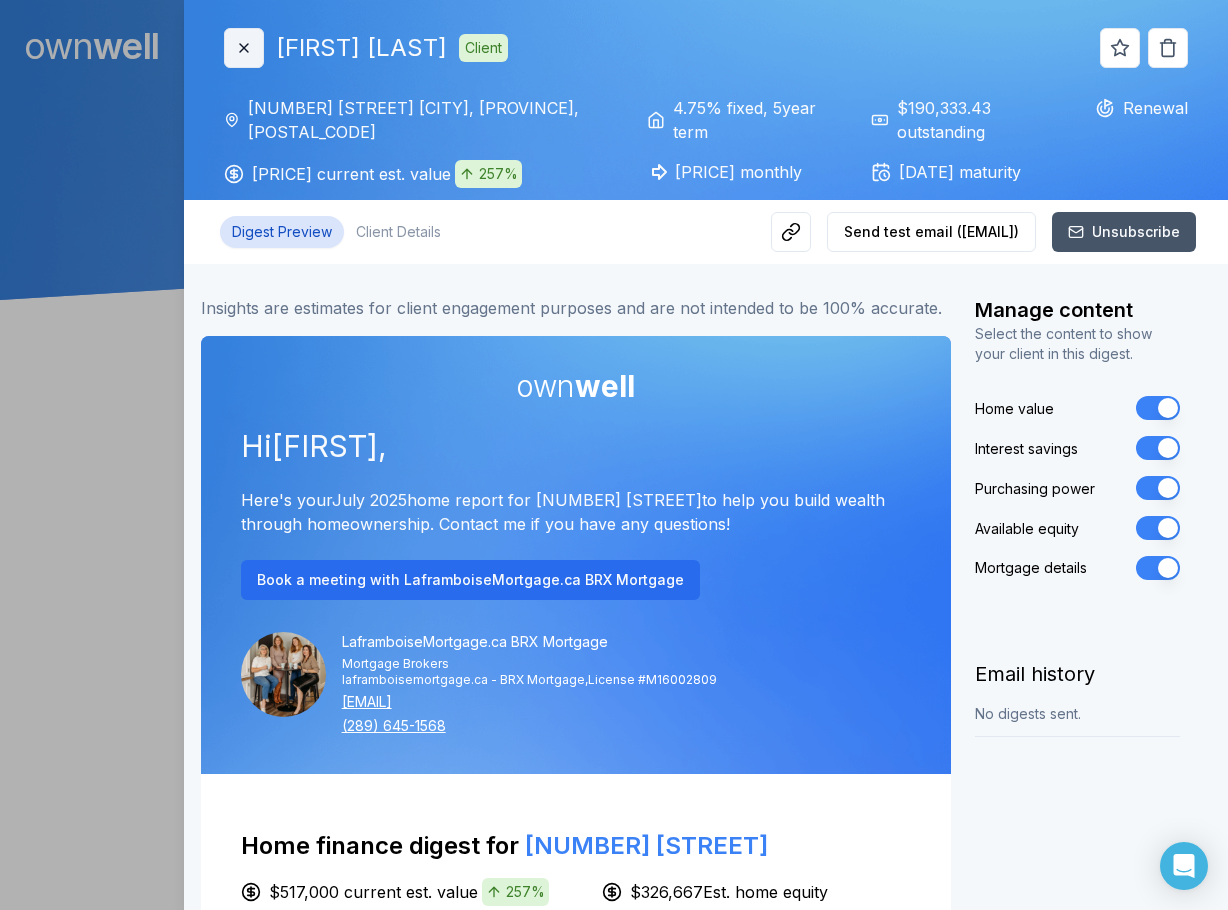 click 